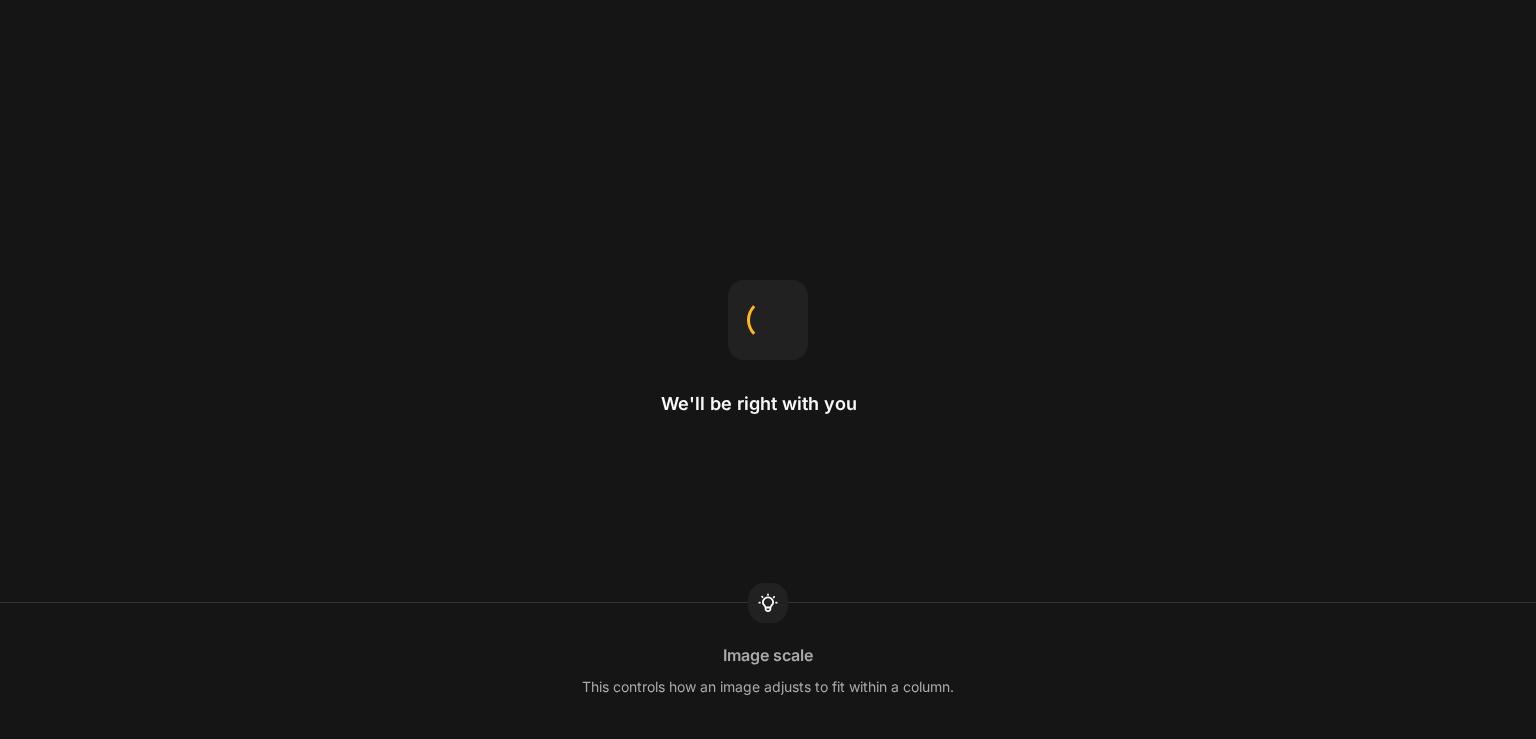 scroll, scrollTop: 0, scrollLeft: 0, axis: both 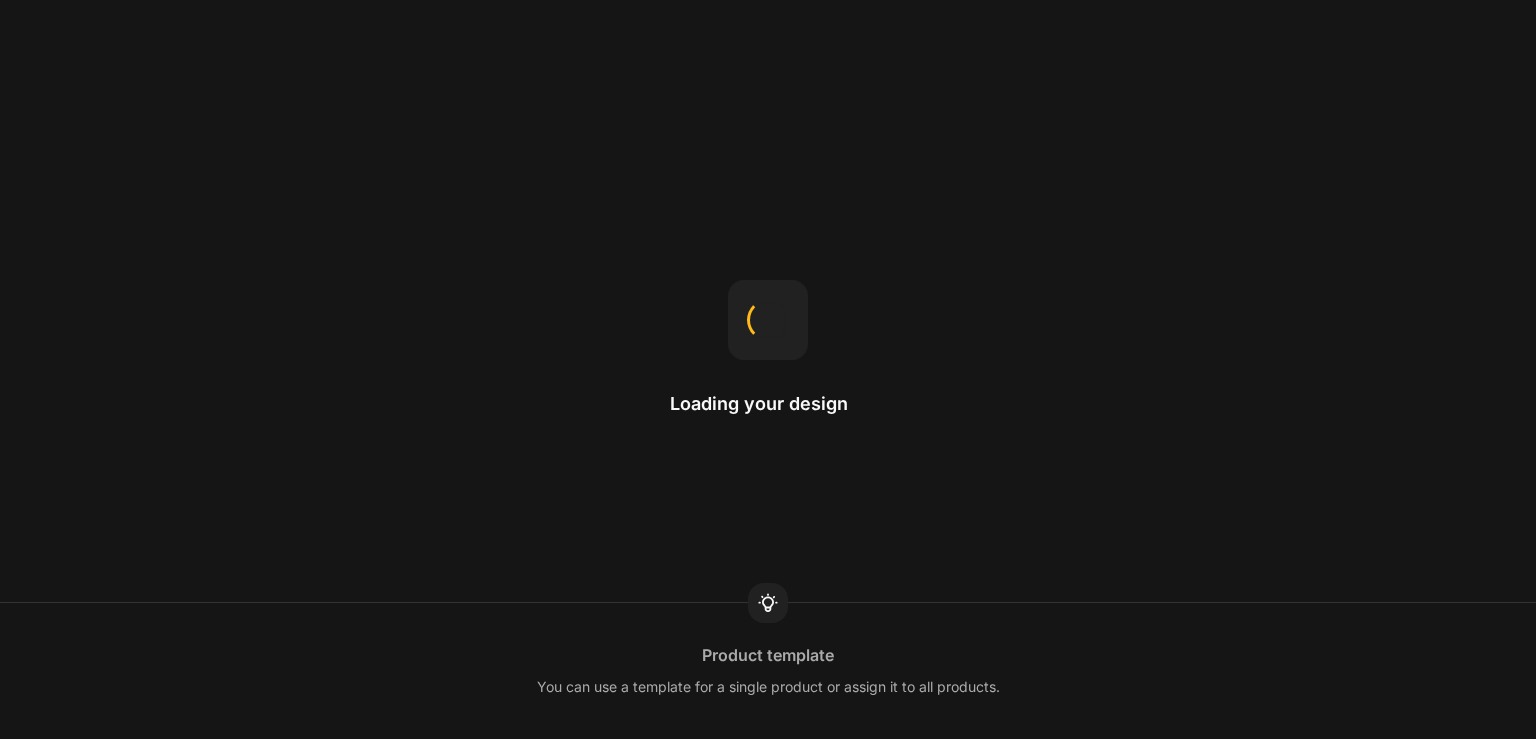 click on "Loading your design Product template You can use a template for a single product or assign it to all products." at bounding box center [768, 369] 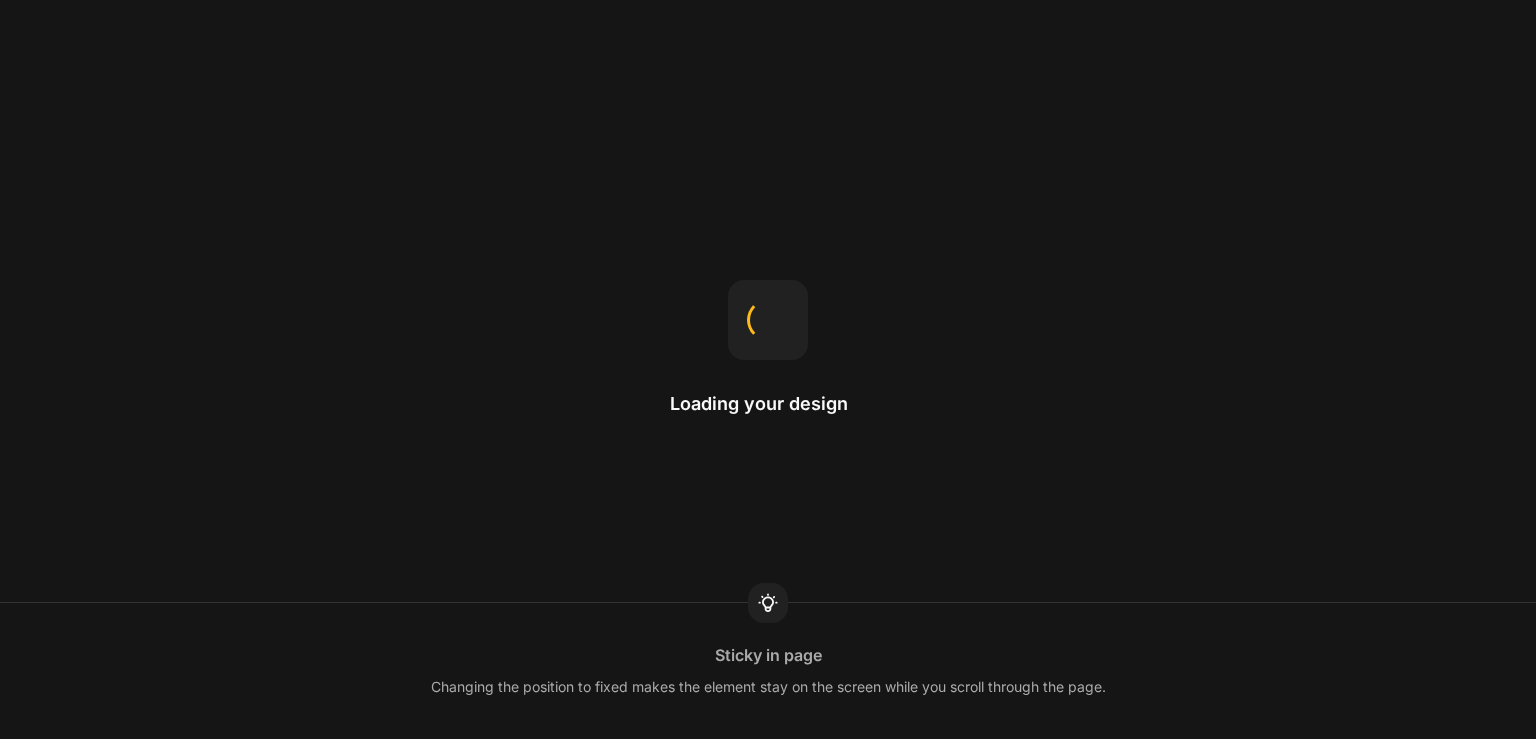 click on "Loading your design Sticky in page Changing the position to fixed makes the element stay on the screen while you scroll through the page." at bounding box center [768, 369] 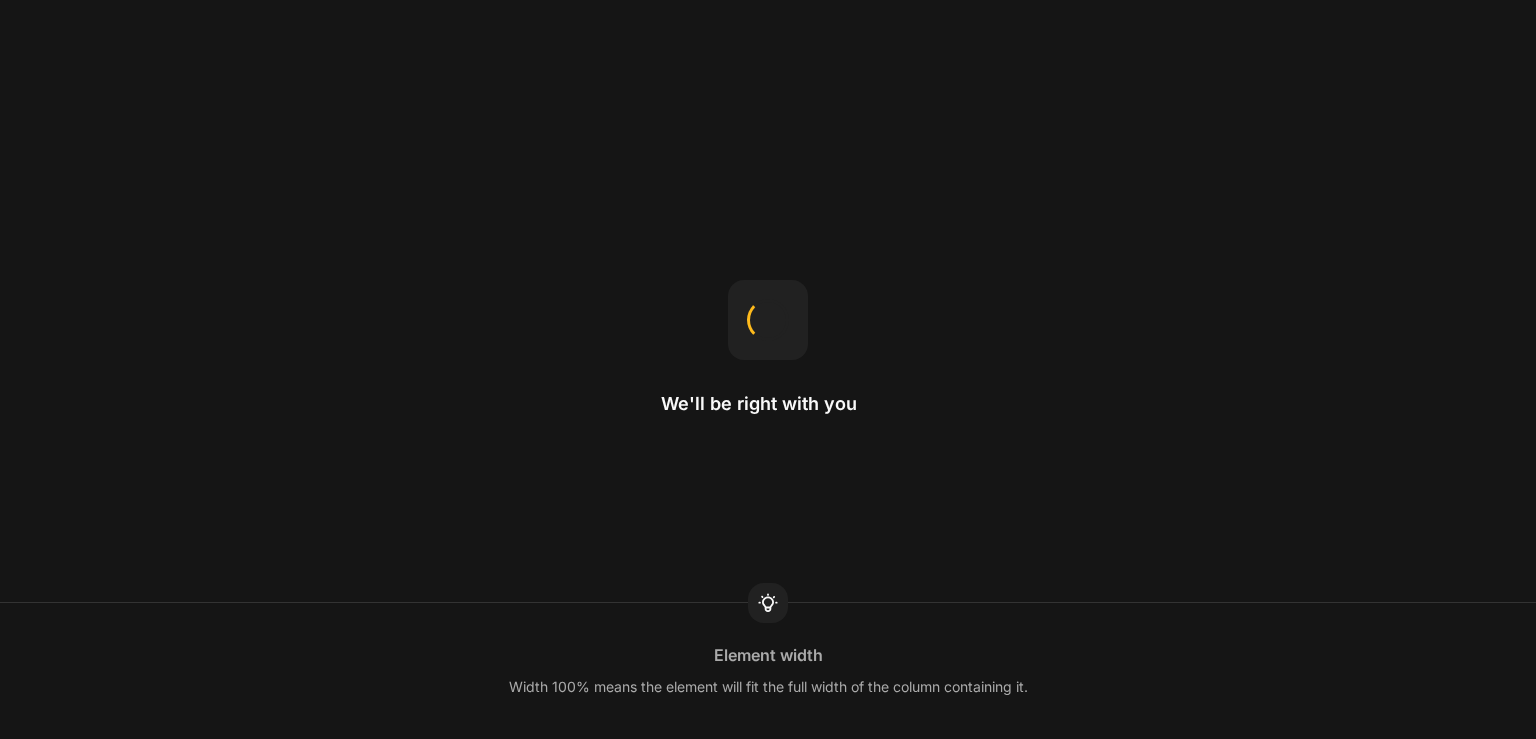 scroll, scrollTop: 0, scrollLeft: 0, axis: both 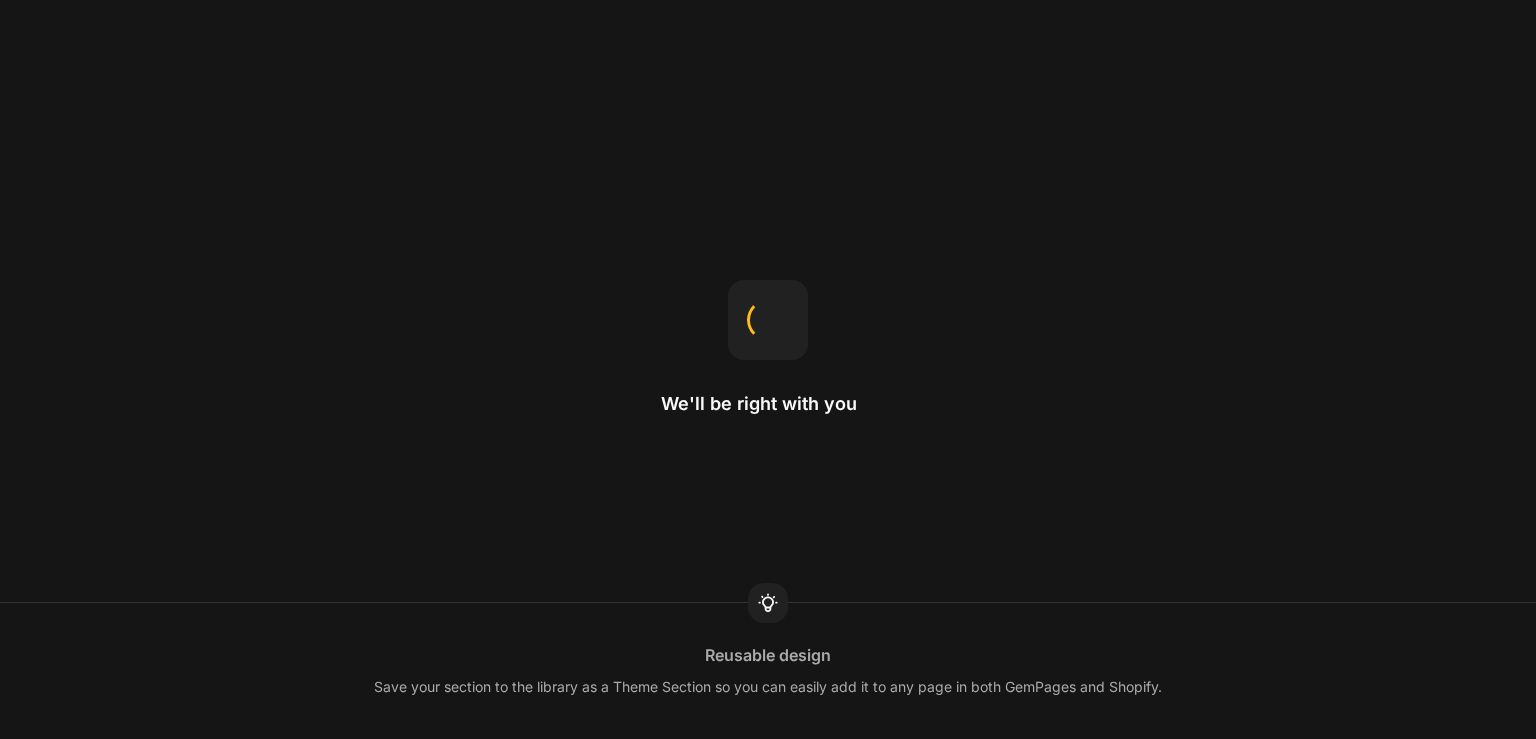 click on "We'll be right with you Reusable design Save your section to the library as a Theme Section so you can easily add it to any page in both GemPages and Shopify." at bounding box center (768, 369) 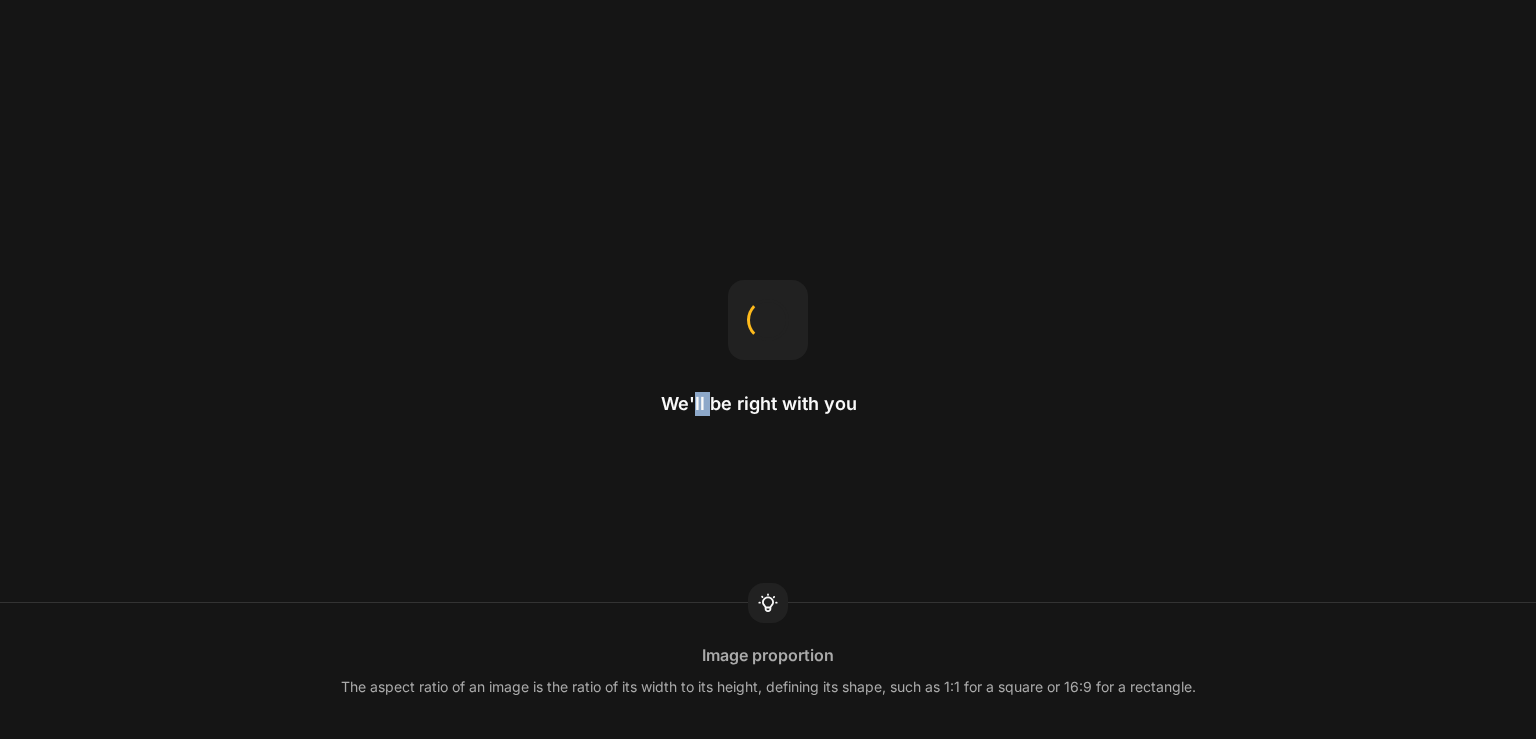 click on "We'll be right with you Image proportion The aspect ratio of an image is the ratio of its width to its height, defining its shape, such as 1:1 for a square or 16:9 for a rectangle." at bounding box center [768, 369] 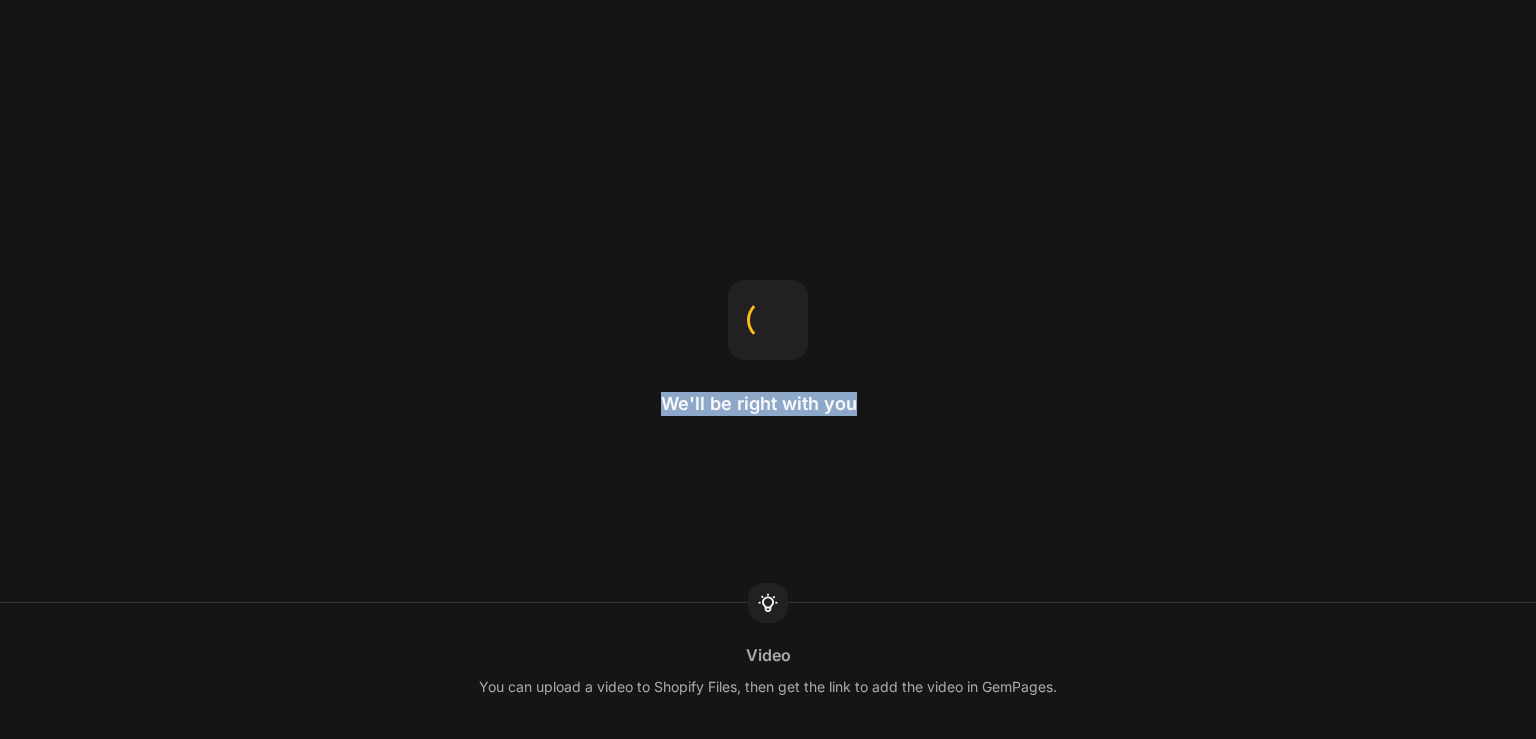 click on "We'll be right with you Video You can upload a video to Shopify Files, then get the link to add the video in GemPages." at bounding box center [768, 369] 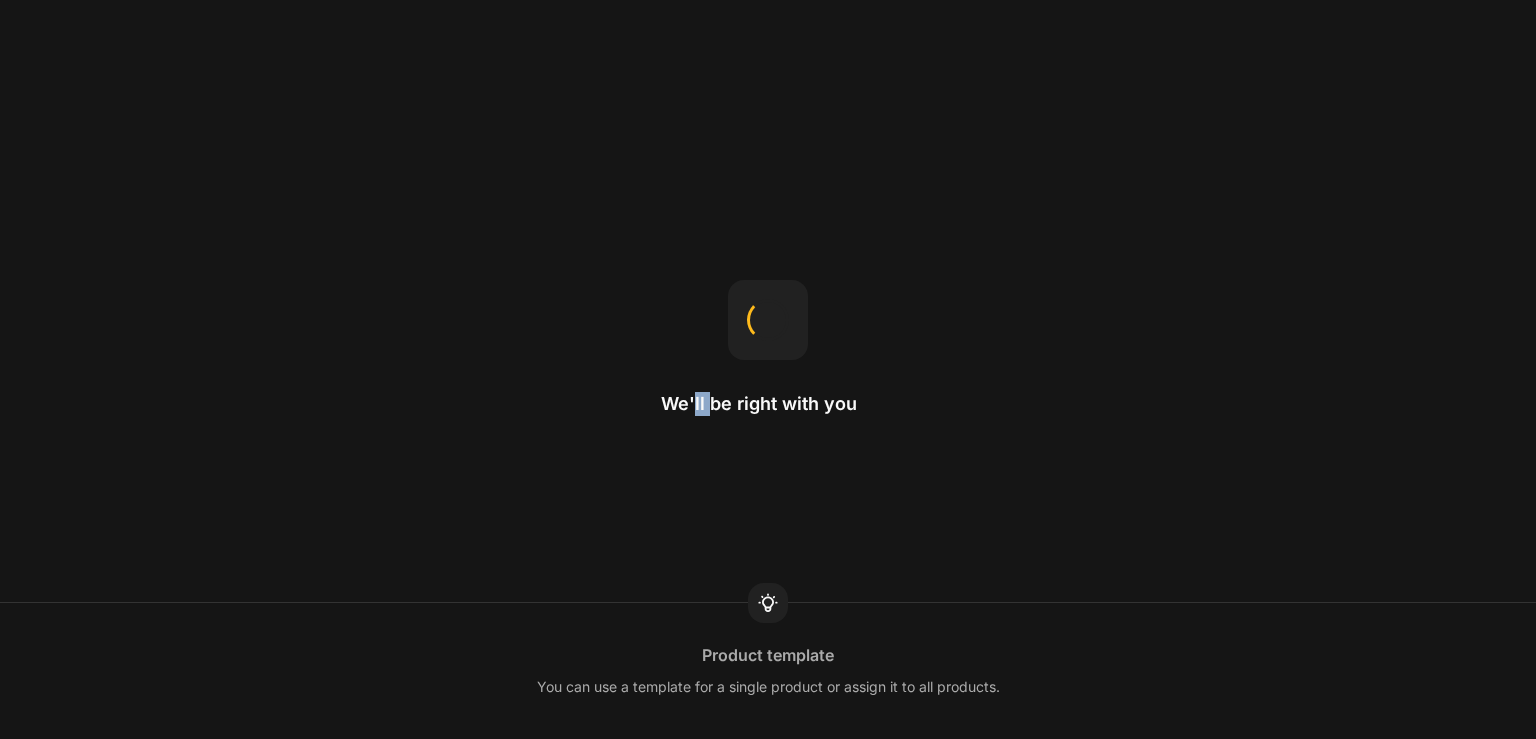 click on "We'll be right with you Product template You can use a template for a single product or assign it to all products." at bounding box center (768, 369) 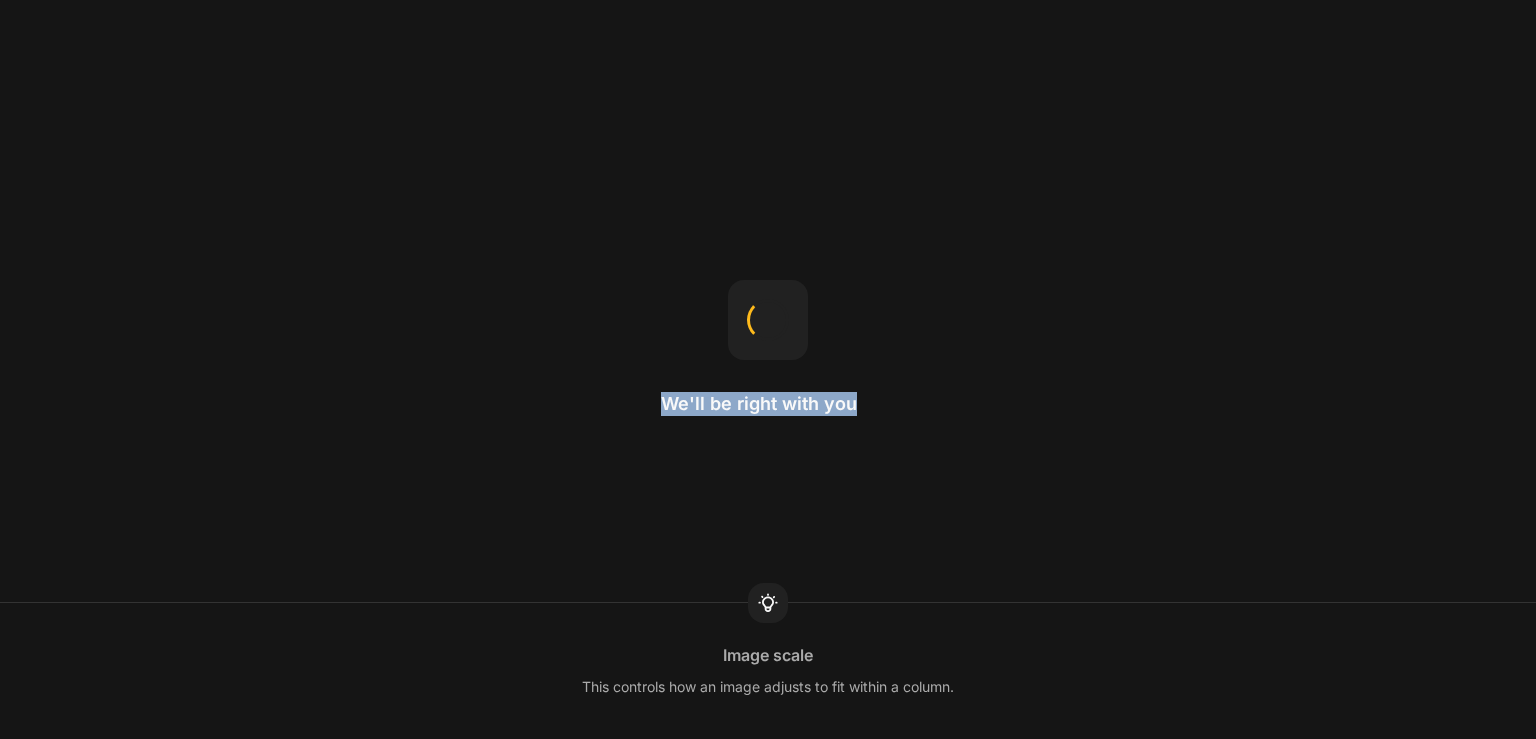 click on "We'll be right with you Image scale This controls how an image adjusts to fit within a column." at bounding box center [768, 369] 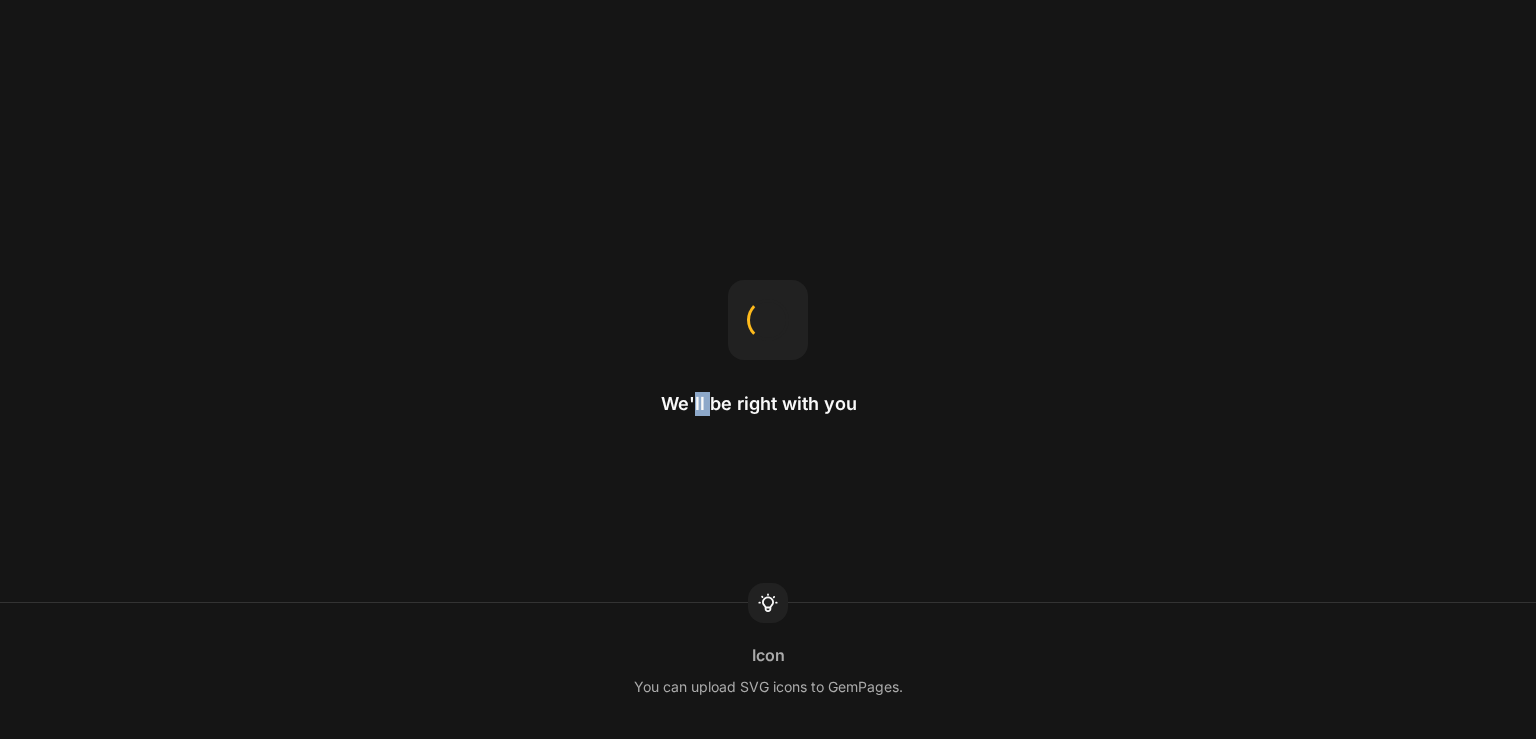 click on "We'll be right with you Icon You can upload SVG icons to GemPages." at bounding box center (768, 369) 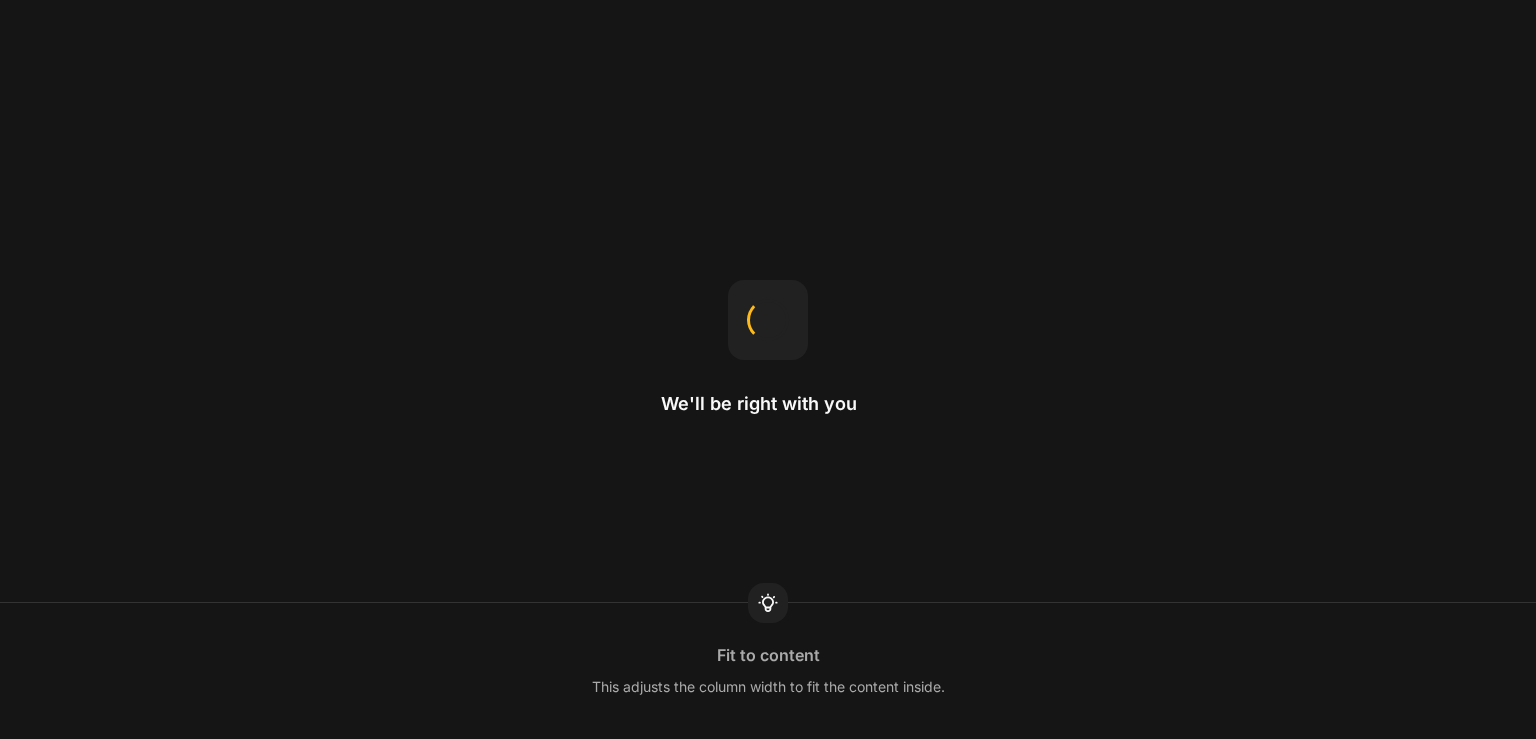 click on "We'll be right with you Fit to content This adjusts the column width to fit the content inside." at bounding box center [768, 369] 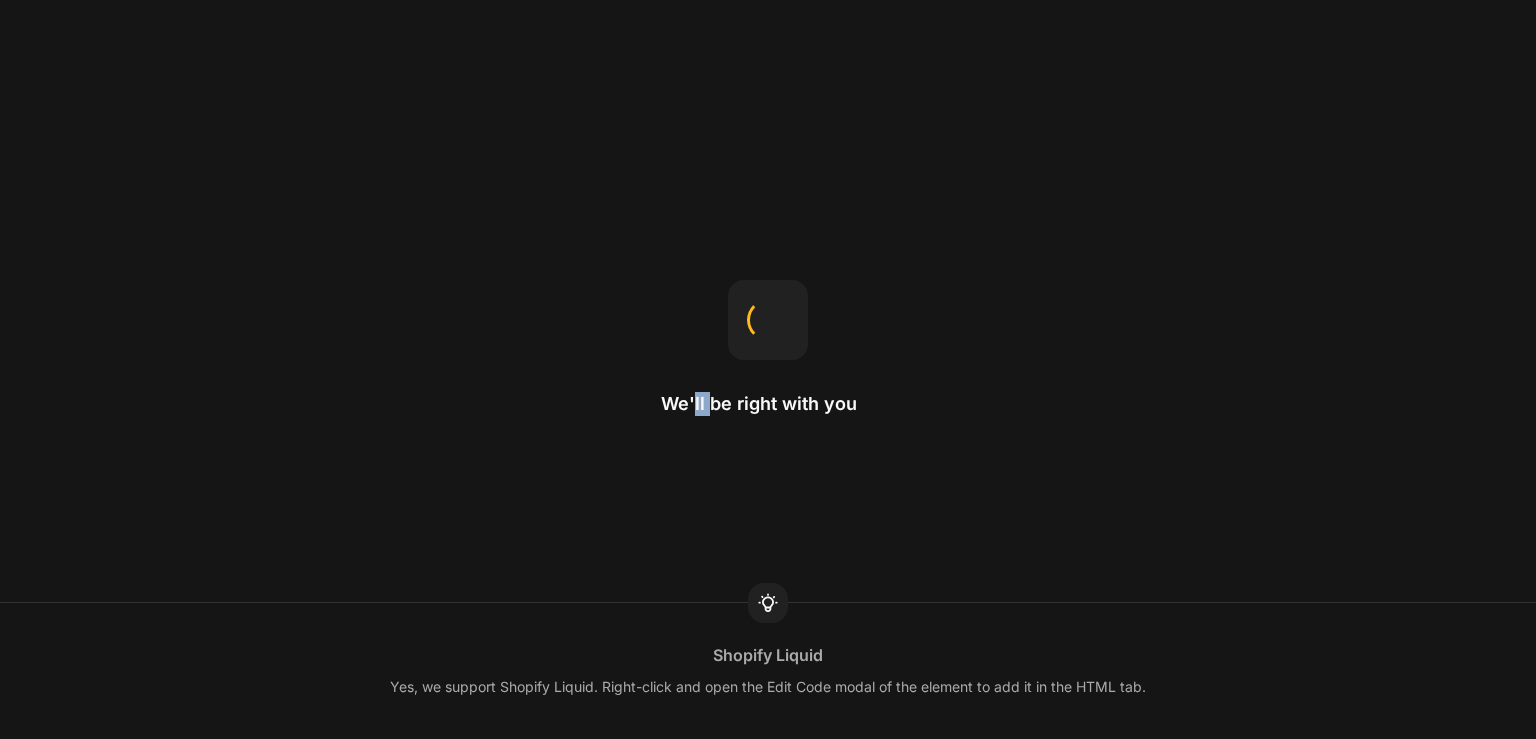 click on "We'll be right with you Shopify Liquid Yes, we support Shopify Liquid. Right-click and open the Edit Code modal of the element to add it in the HTML tab." at bounding box center (768, 369) 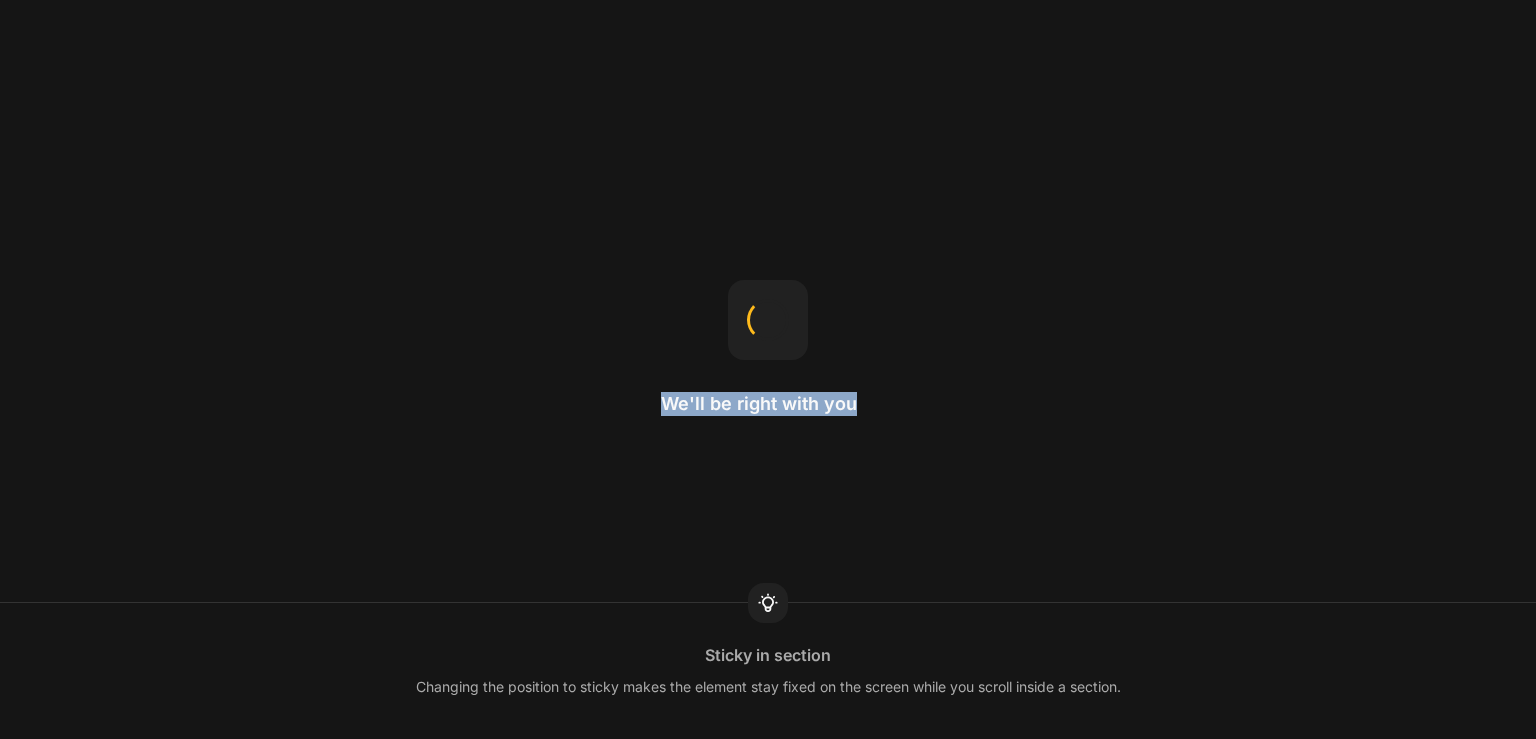 click on "We'll be right with you Sticky in section Changing the position to sticky makes the element stay fixed on the screen while you scroll inside a section." at bounding box center (768, 369) 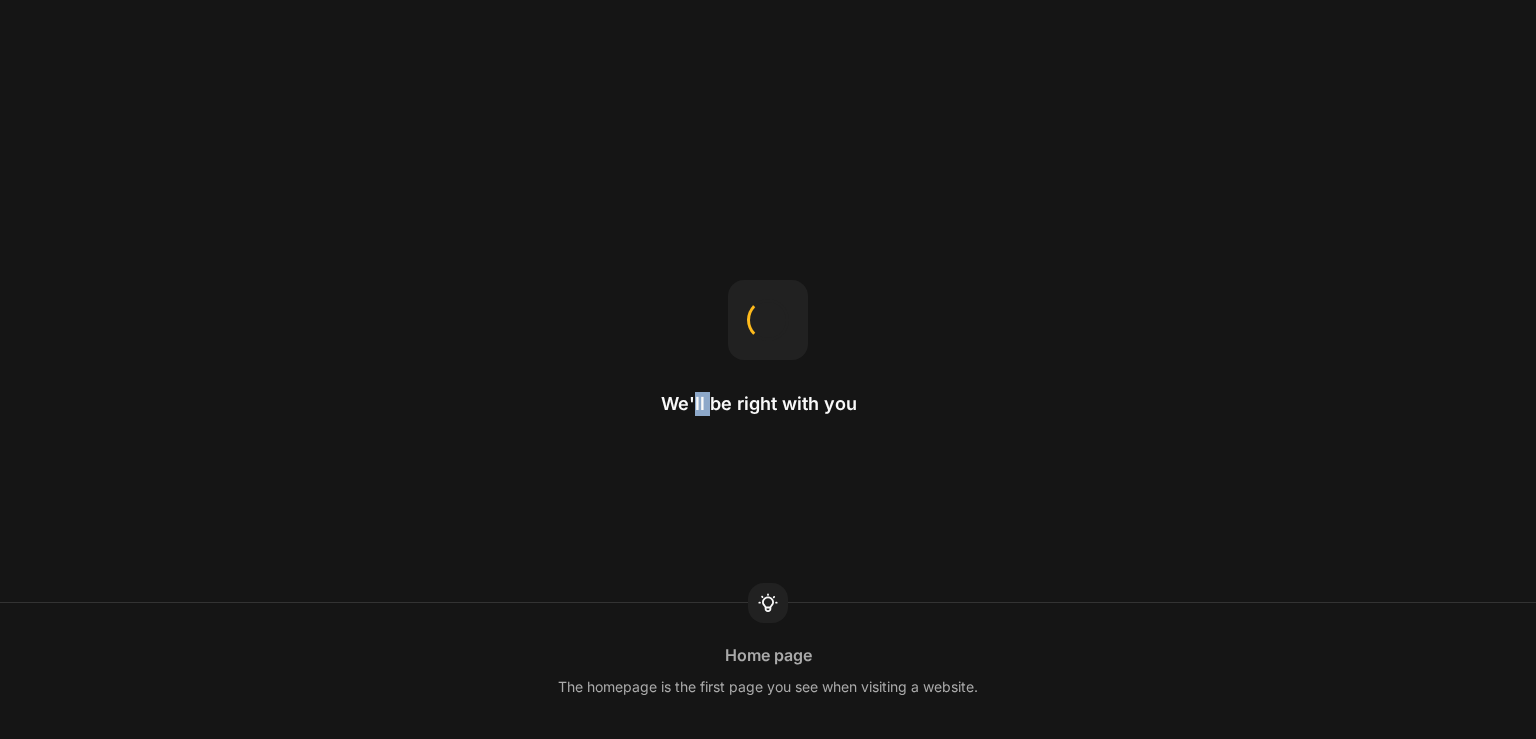 click on "We'll be right with you Home page The homepage is the first page you see when visiting a website." at bounding box center [768, 369] 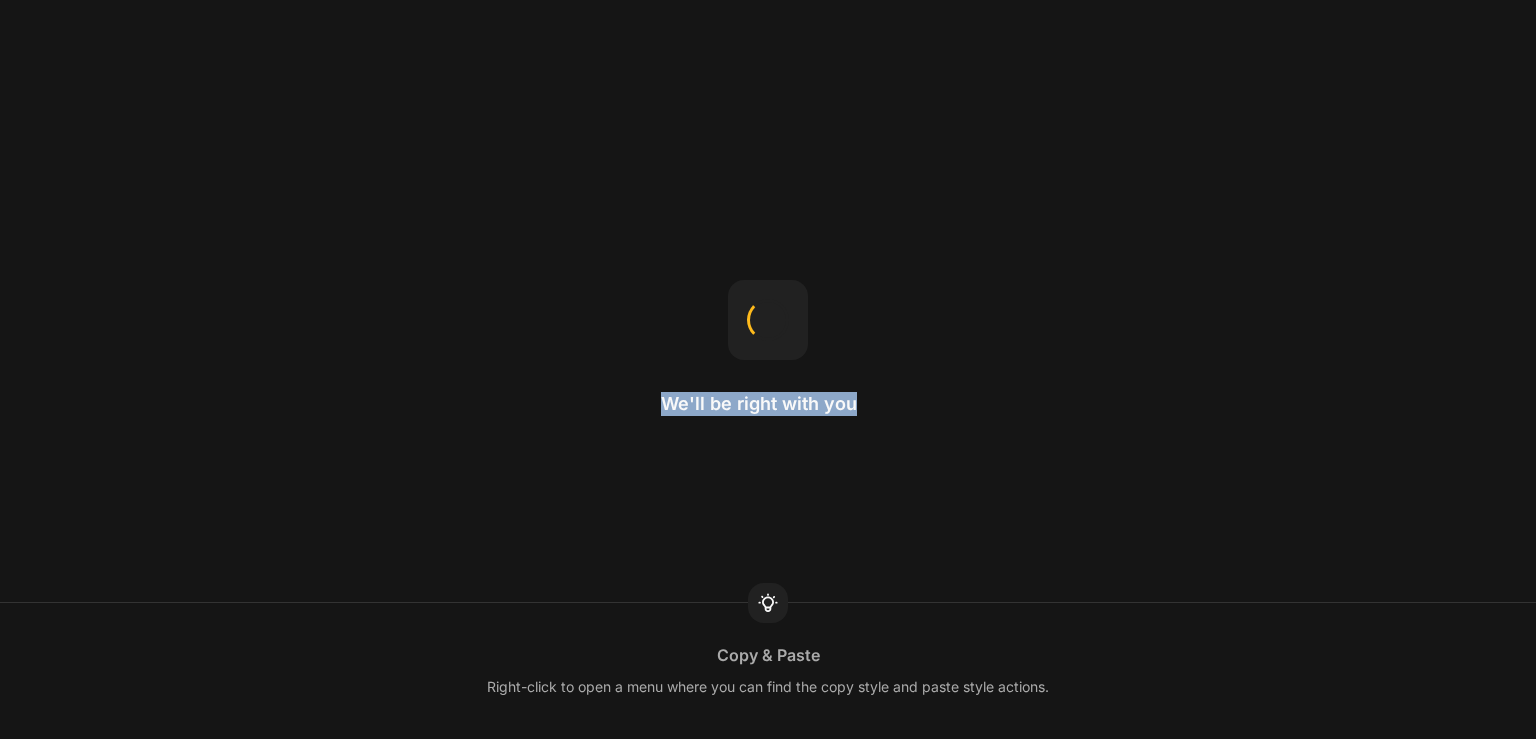 click on "We'll be right with you Copy & Paste Right-click to open a menu where you can find the copy style and paste style actions." at bounding box center [768, 369] 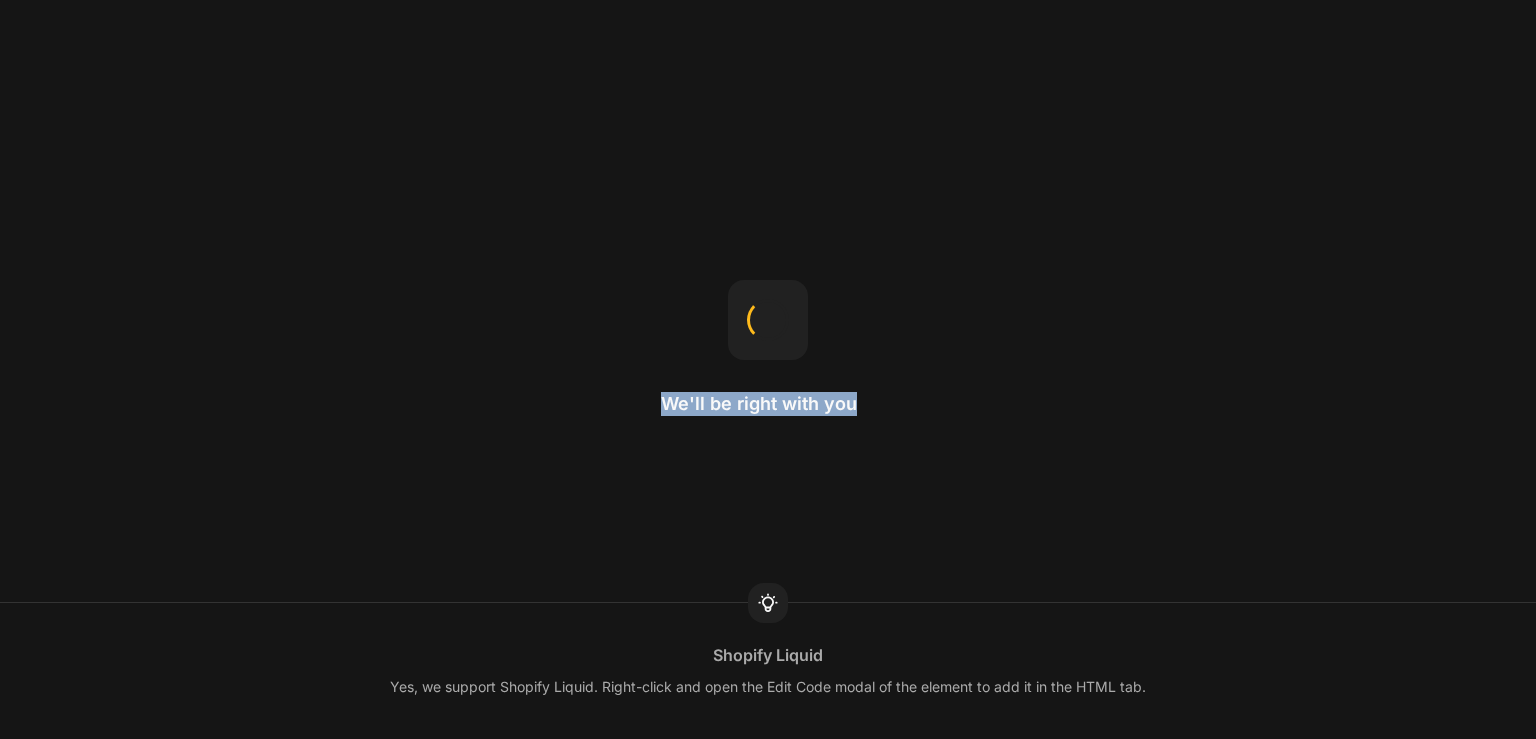 click on "We'll be right with you Shopify Liquid Yes, we support Shopify Liquid. Right-click and open the Edit Code modal of the element to add it in the HTML tab." at bounding box center [768, 369] 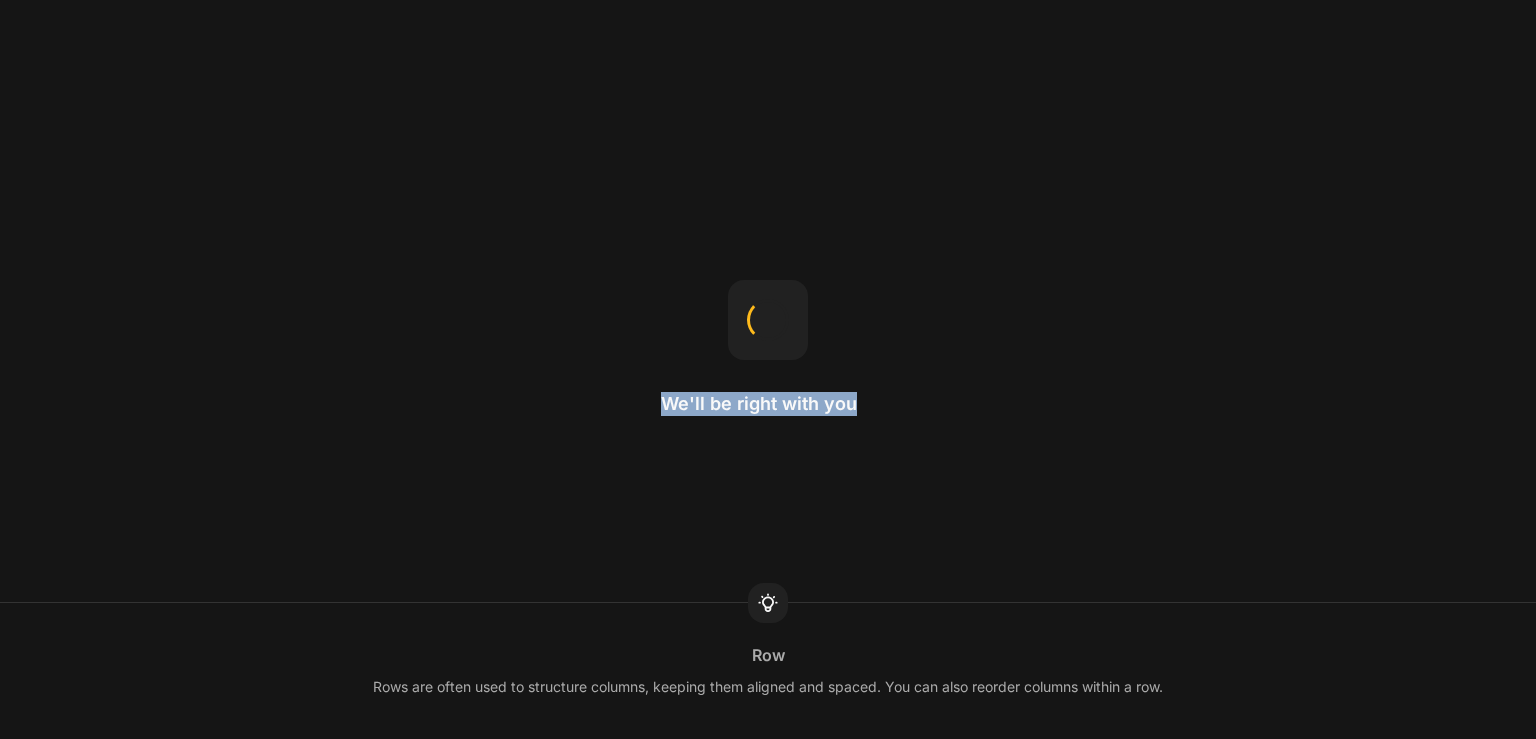 click on "We'll be right with you Row Rows are often used to structure columns, keeping them aligned and spaced. You can also reorder columns within a row." at bounding box center [768, 369] 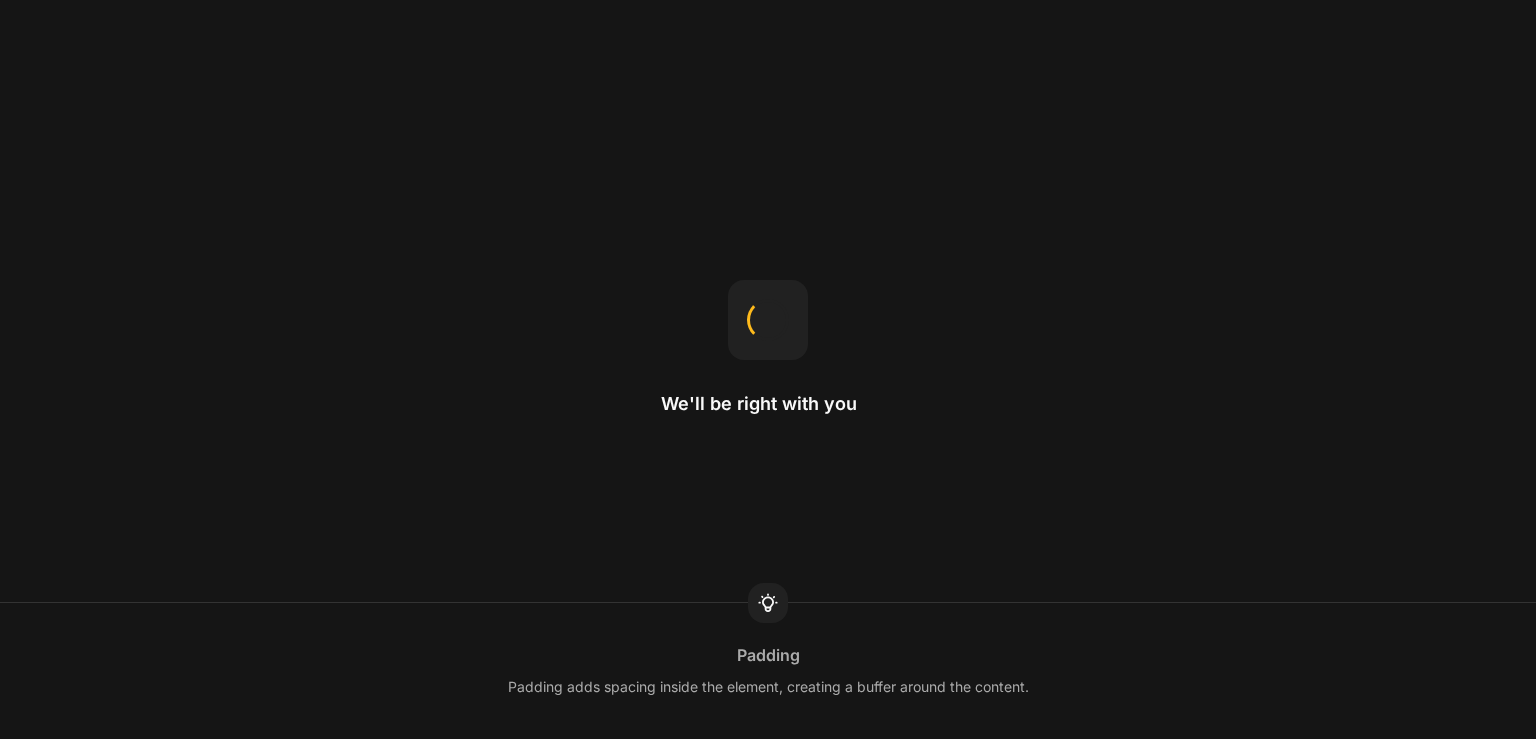 click on "We'll be right with you Padding Padding adds spacing inside the element, creating a buffer around the content." at bounding box center [768, 369] 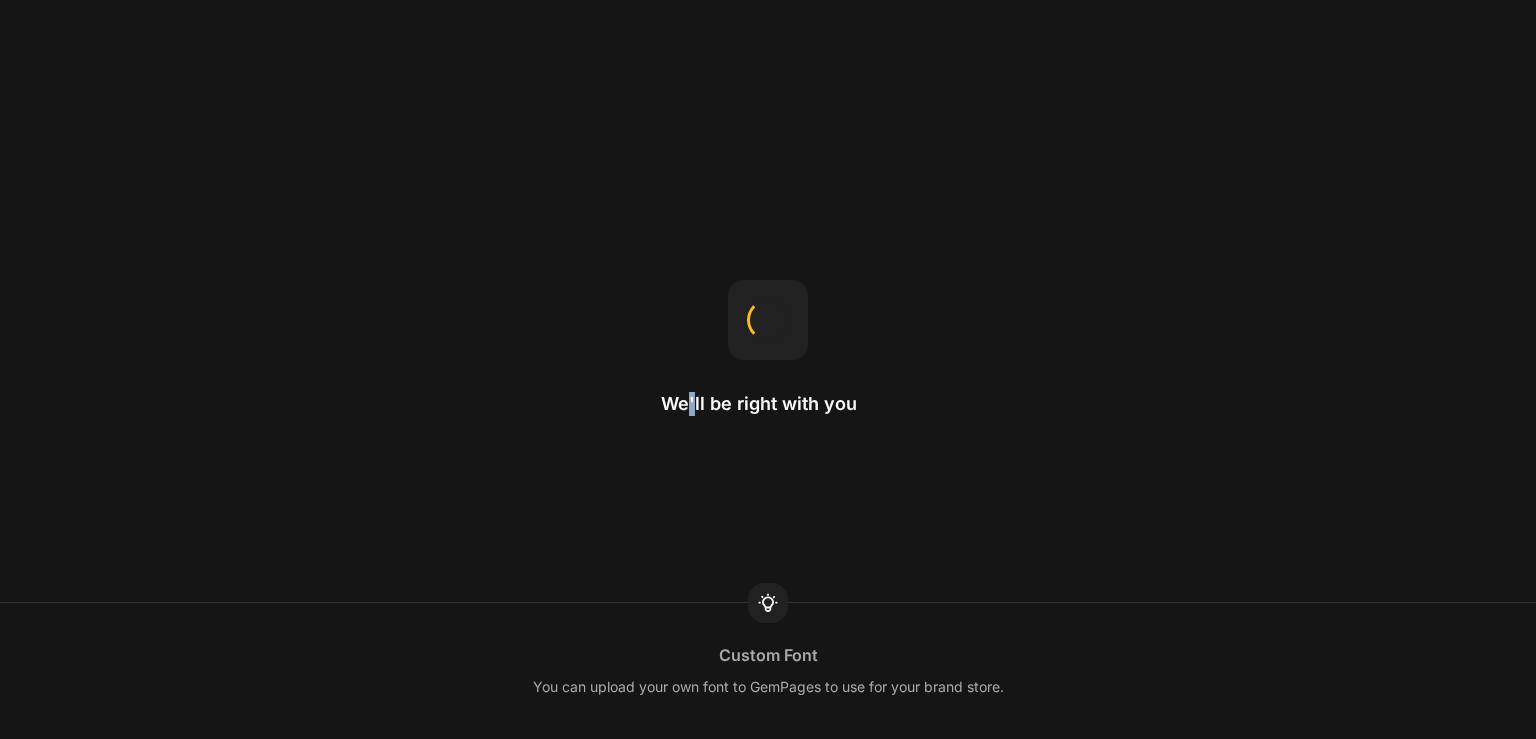 click on "We'll be right with you Custom Font You can upload your own font to GemPages to use for your brand store." at bounding box center [768, 369] 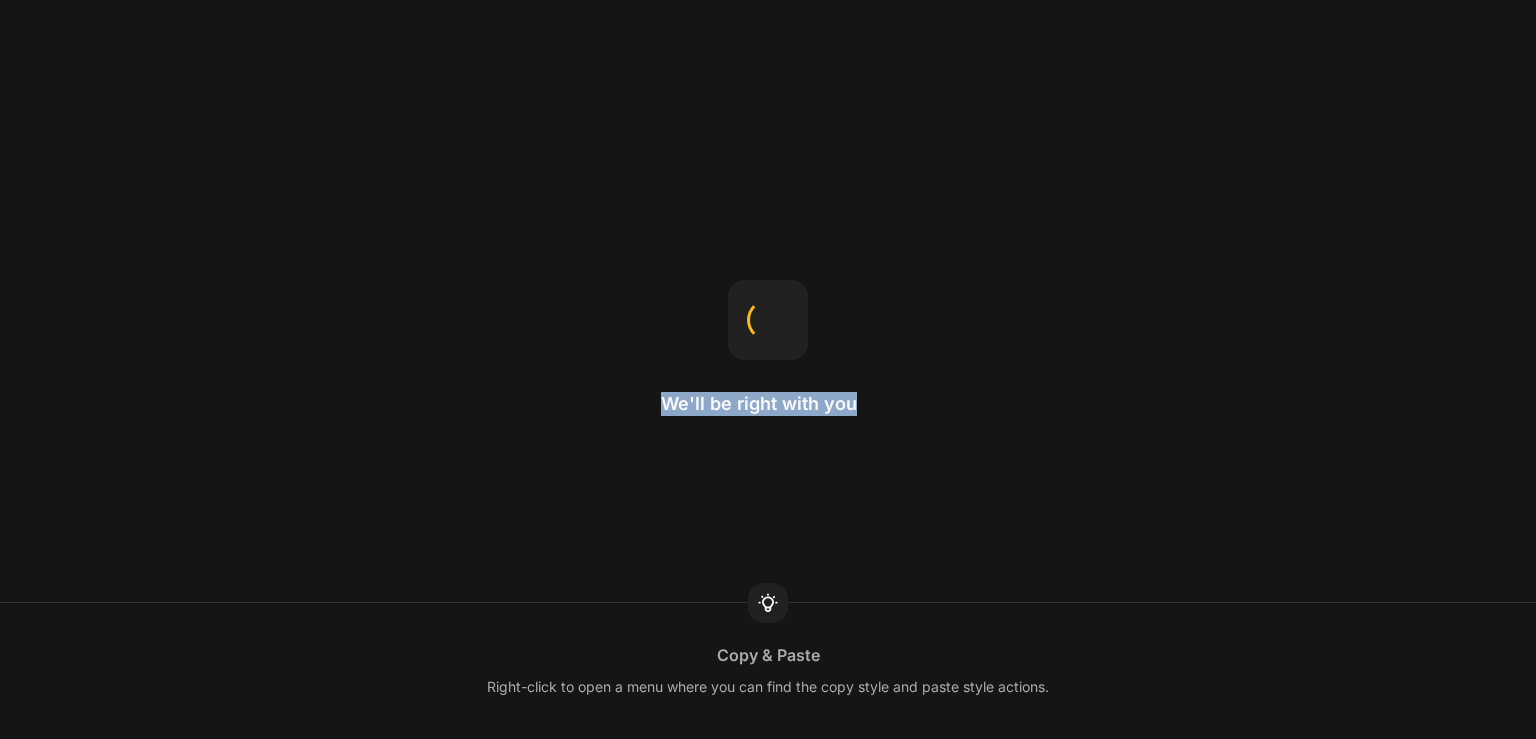 click on "We'll be right with you Copy & Paste Right-click to open a menu where you can find the copy style and paste style actions." at bounding box center [768, 369] 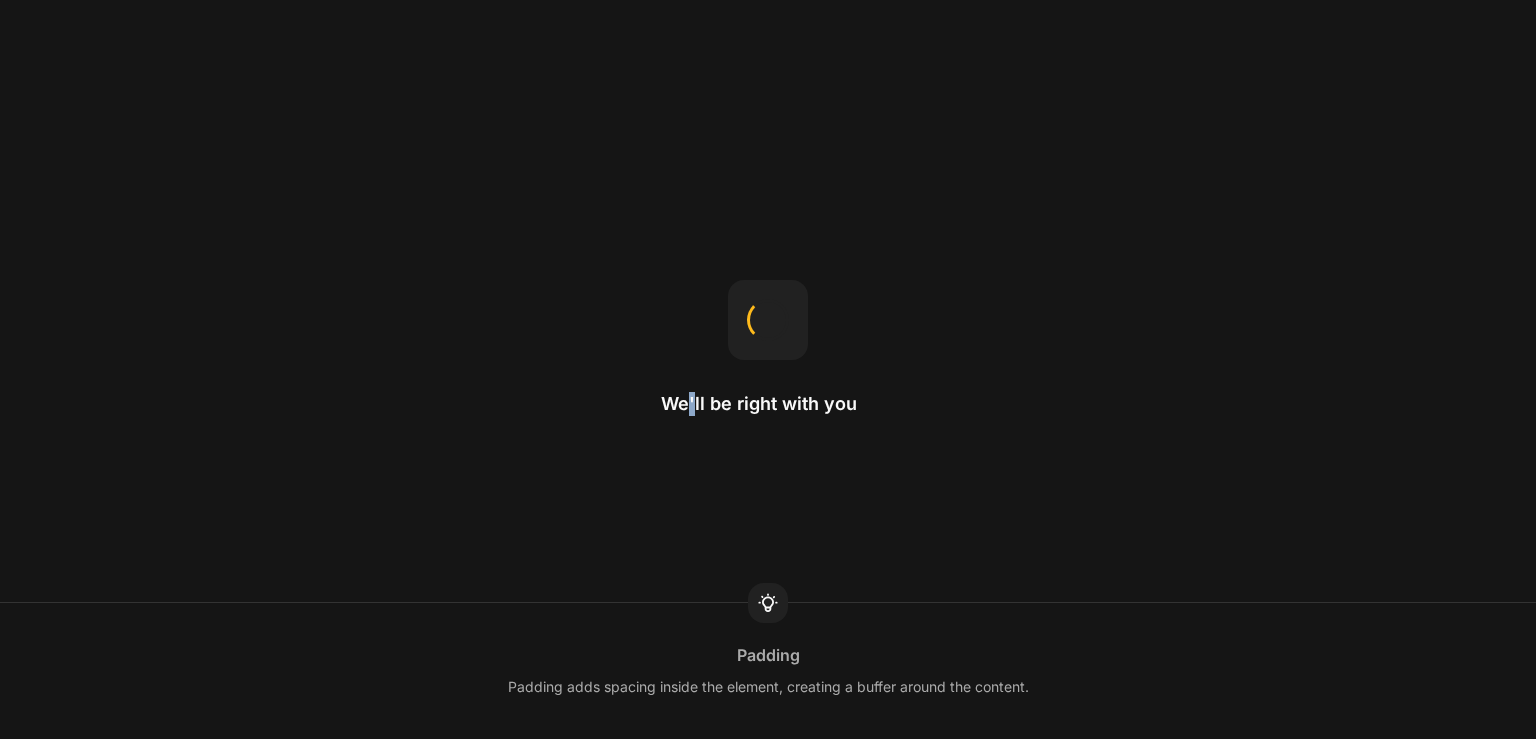 click on "We'll be right with you Padding Padding adds spacing inside the element, creating a buffer around the content." at bounding box center (768, 369) 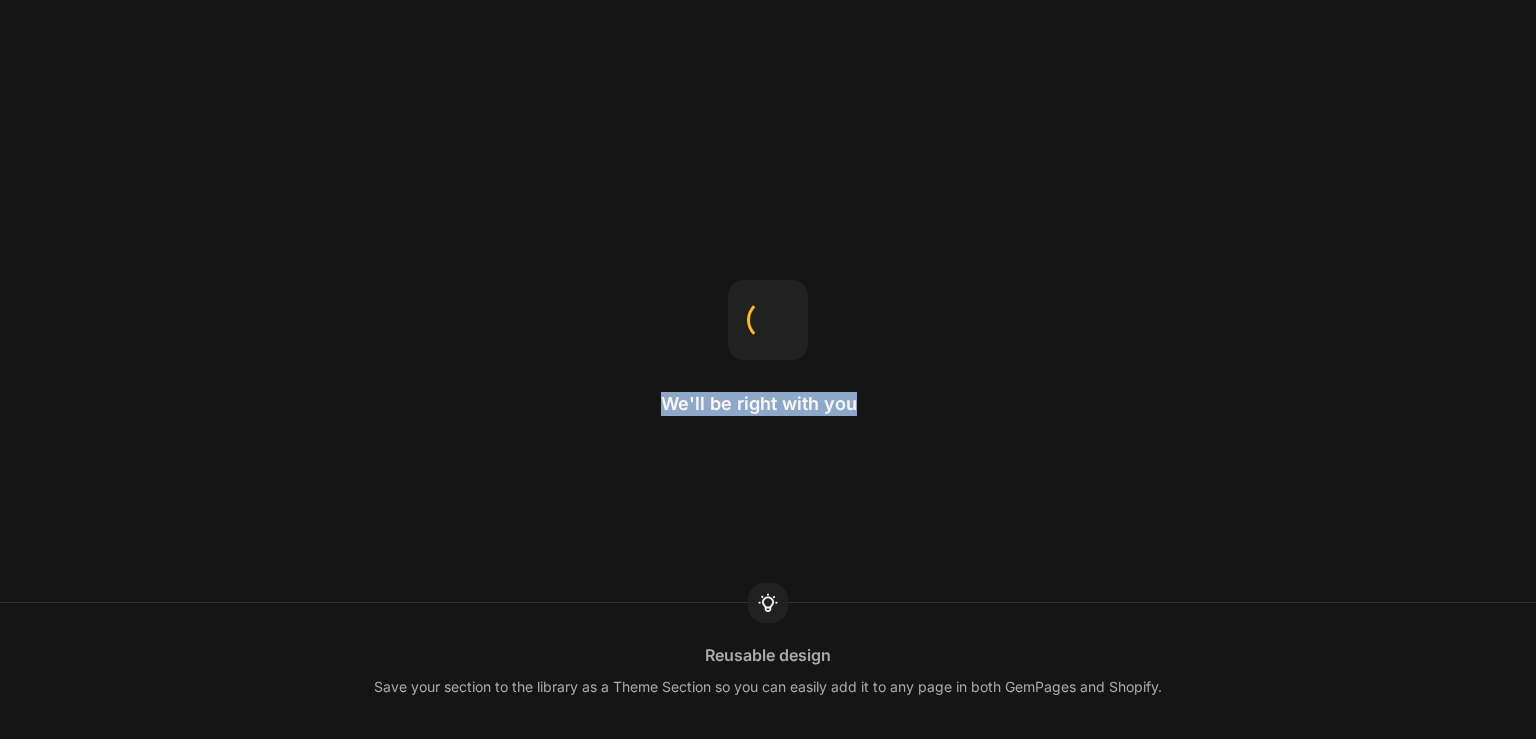 click on "We'll be right with you Reusable design Save your section to the library as a Theme Section so you can easily add it to any page in both GemPages and Shopify." at bounding box center [768, 369] 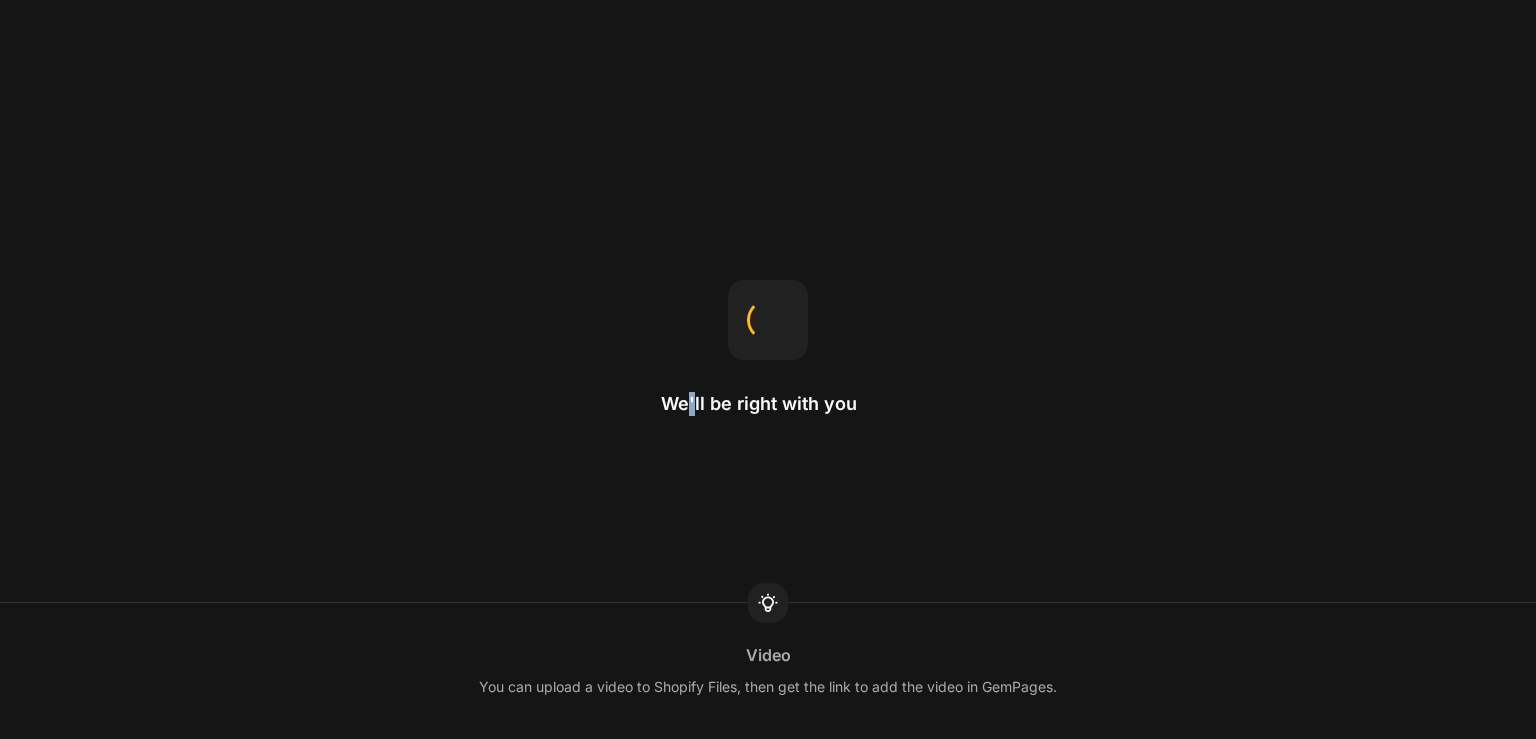 click on "We'll be right with you Video You can upload a video to Shopify Files, then get the link to add the video in GemPages." at bounding box center (768, 369) 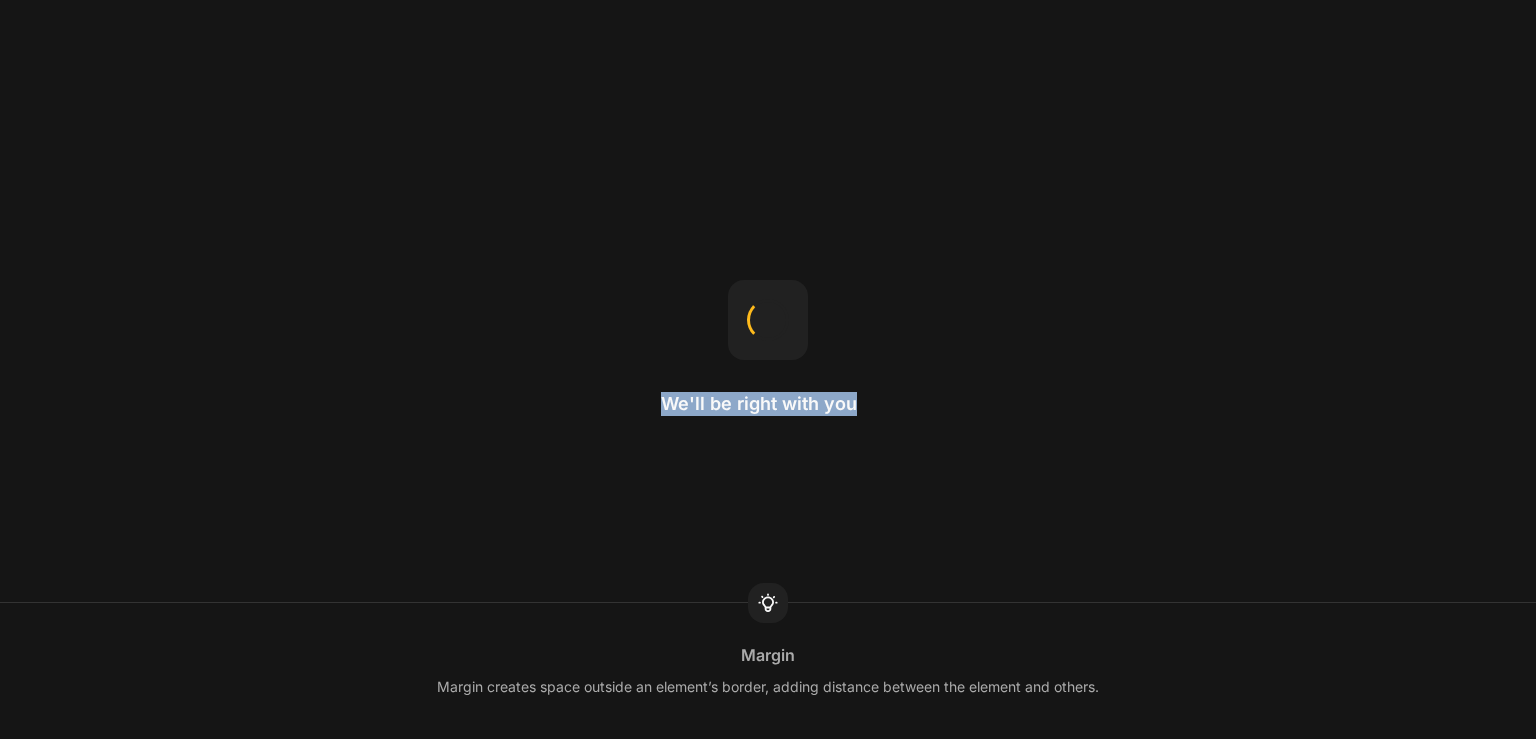 click on "We'll be right with you Margin Margin creates space outside an element’s border, adding distance between the element and others." at bounding box center (768, 369) 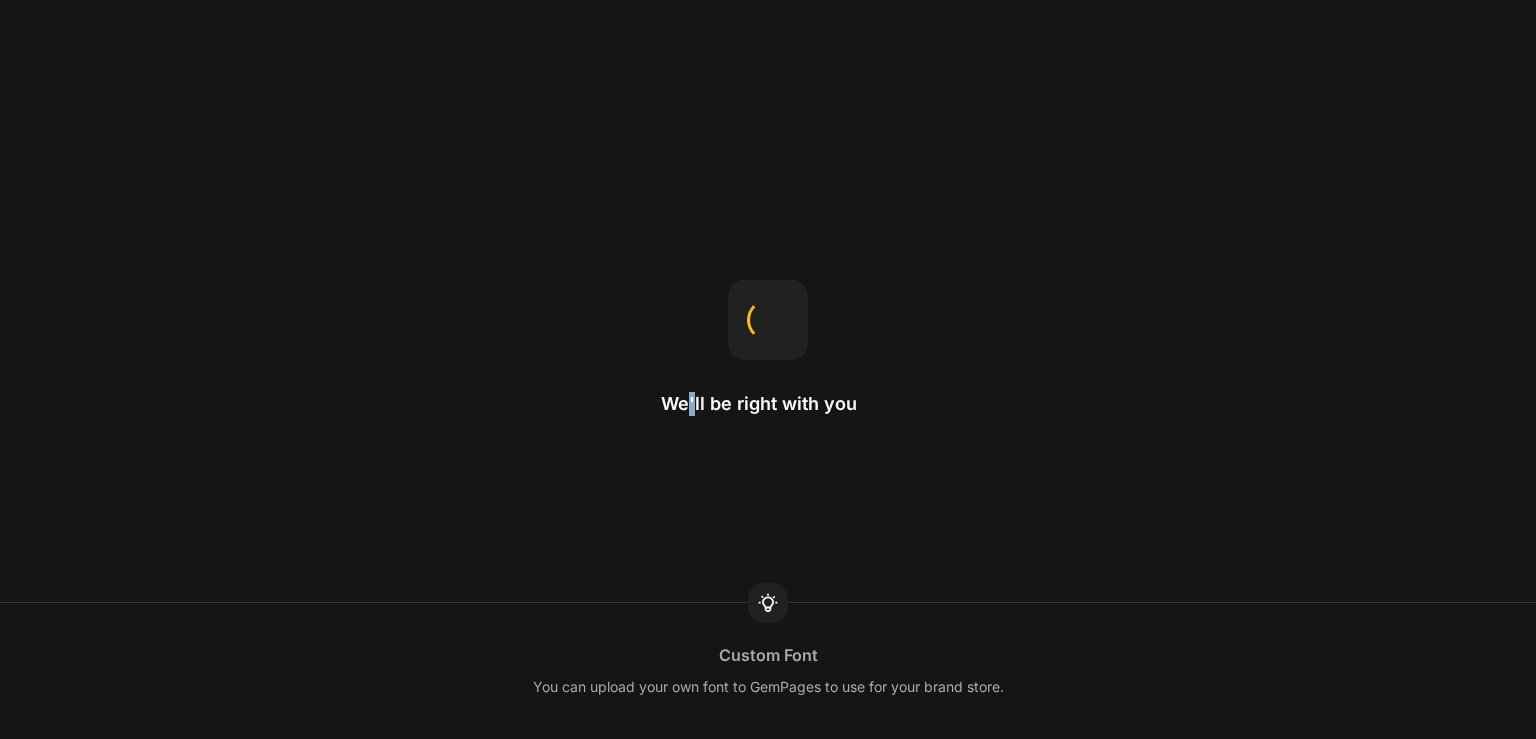 click on "We'll be right with you Custom Font You can upload your own font to GemPages to use for your brand store." at bounding box center (768, 369) 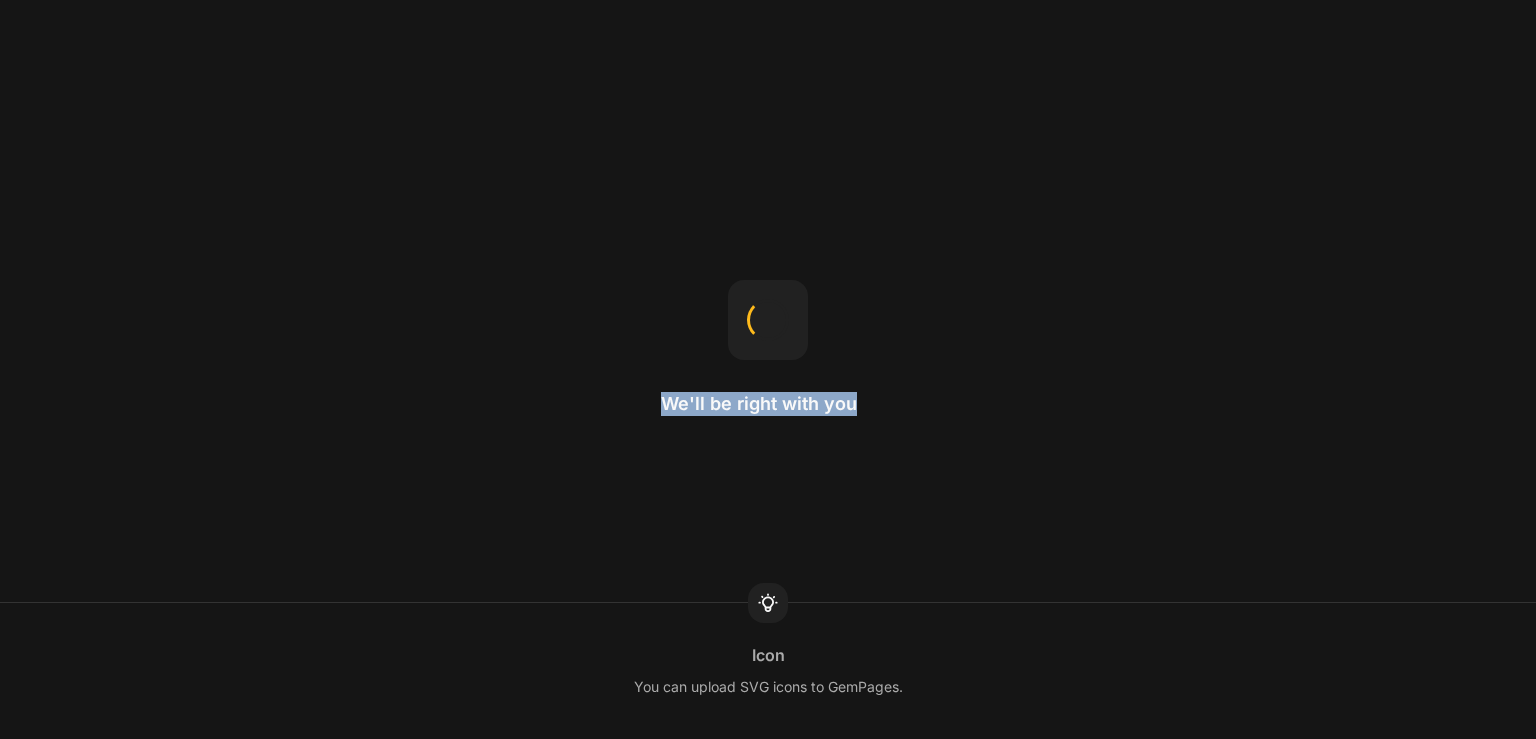 click on "We'll be right with you Icon You can upload SVG icons to GemPages." at bounding box center [768, 369] 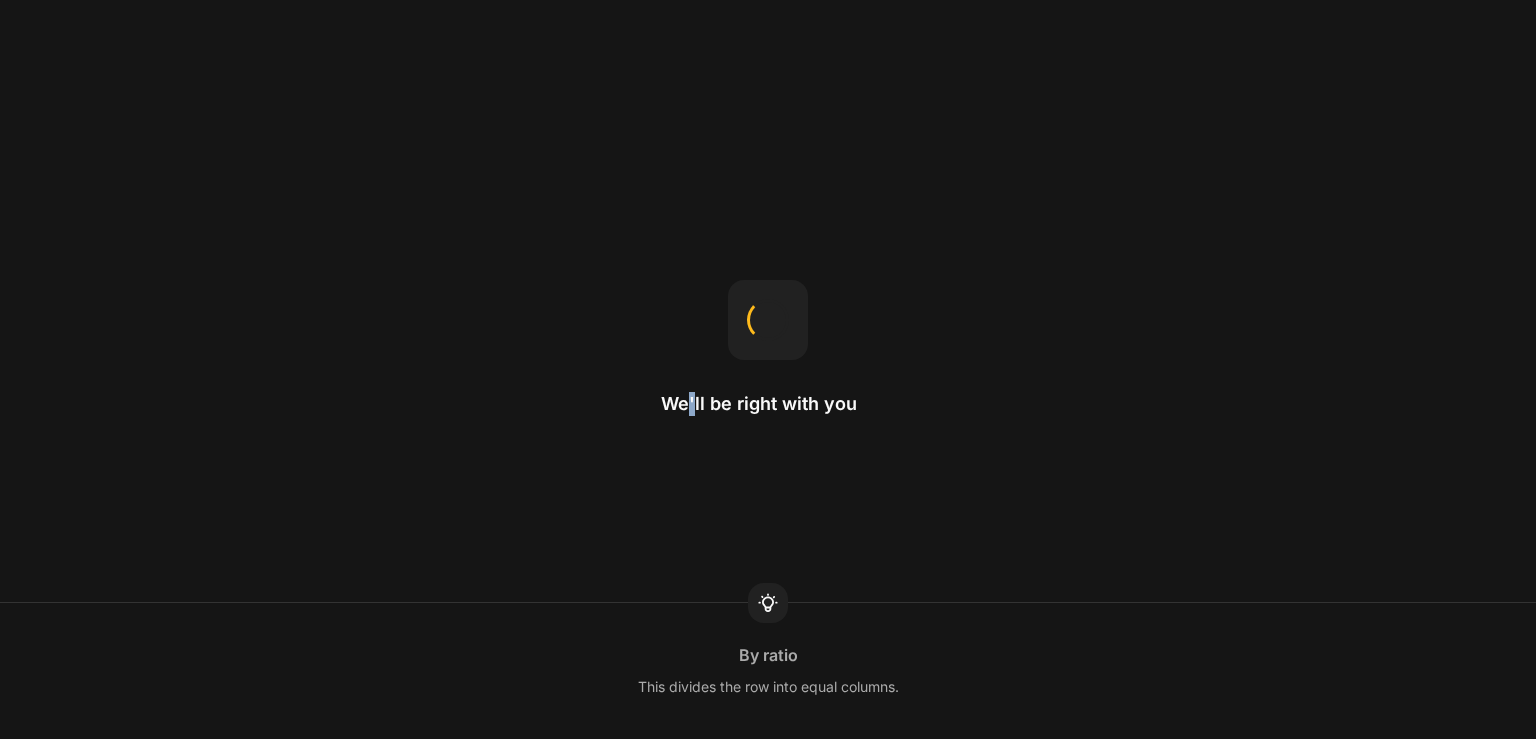 click on "We'll be right with you By ratio This divides the row into equal columns." at bounding box center [768, 369] 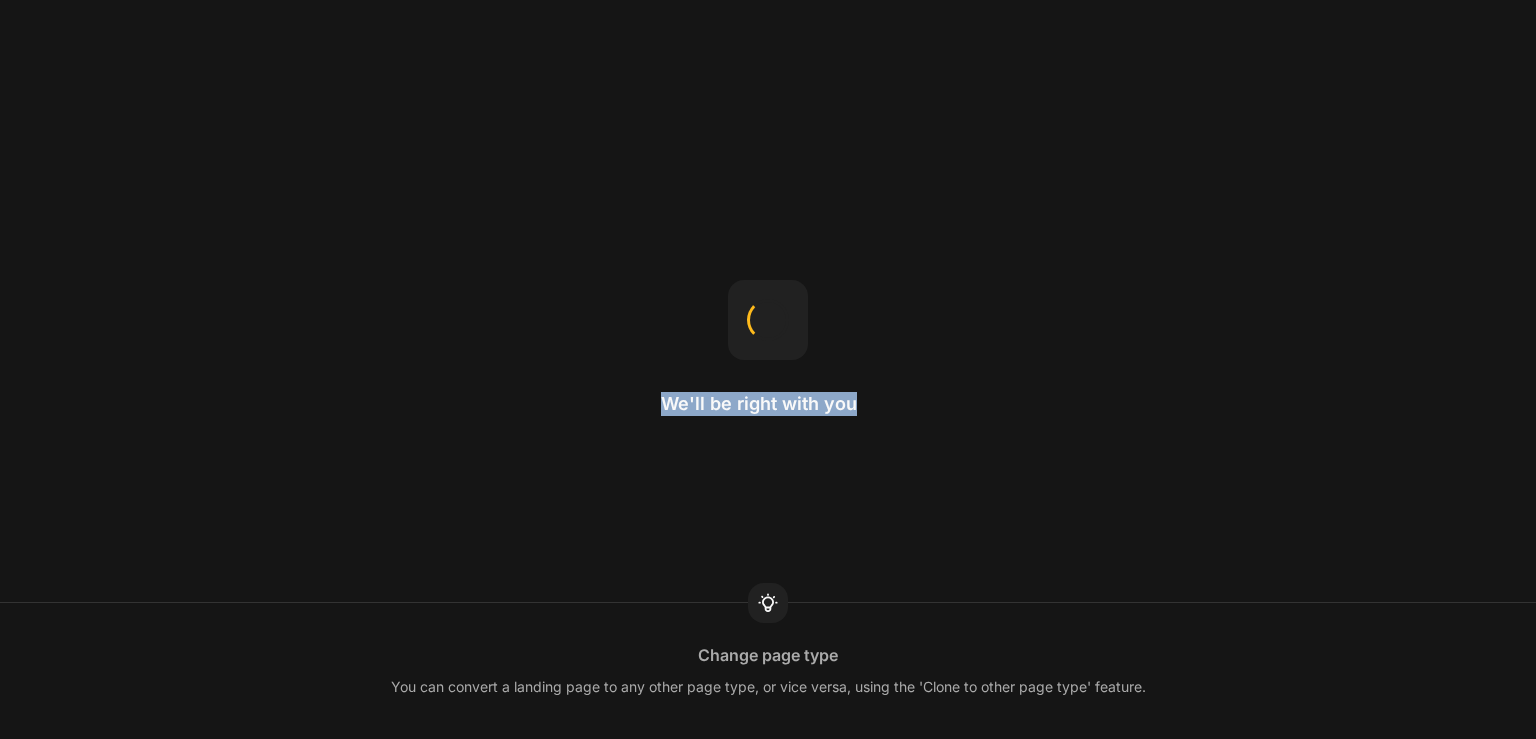 click on "We'll be right with you Change page type You can convert a landing page to any other page type, or vice versa, using the 'Clone to other page type' feature." at bounding box center [768, 369] 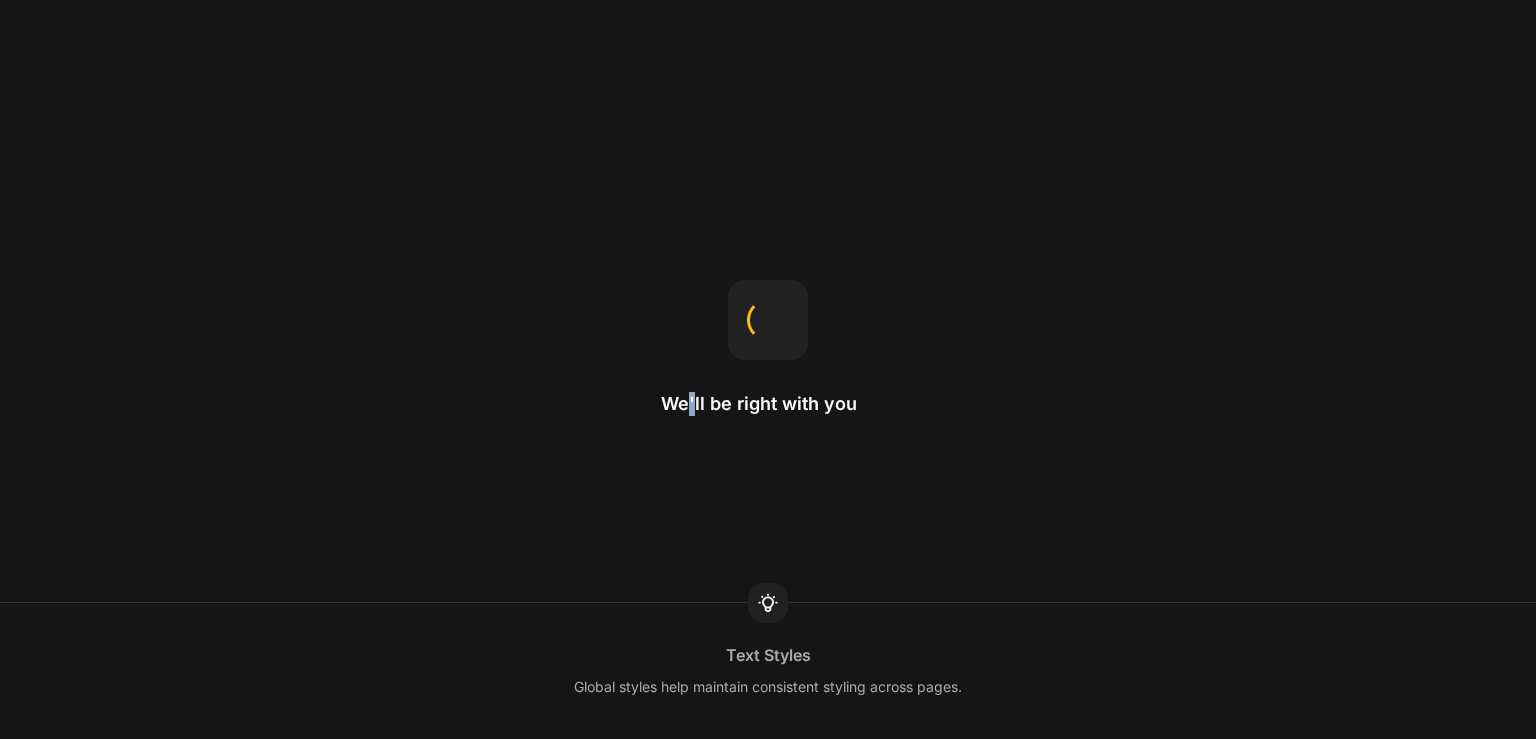 click on "We'll be right with you Text Styles Global styles help maintain consistent styling across pages." at bounding box center (768, 369) 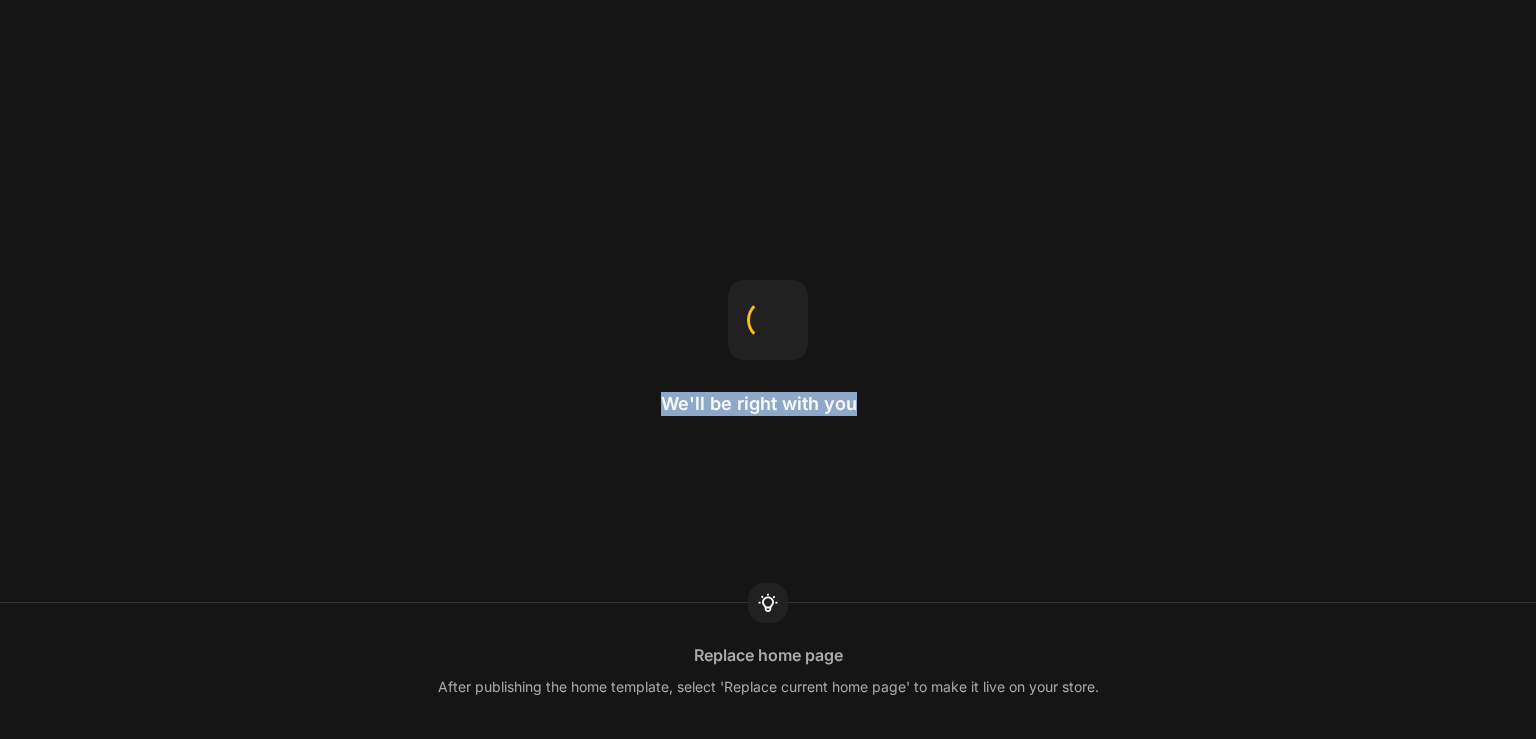 click on "We'll be right with you Replace home page After publishing the home template, select 'Replace current home page' to make it live on your store." at bounding box center (768, 369) 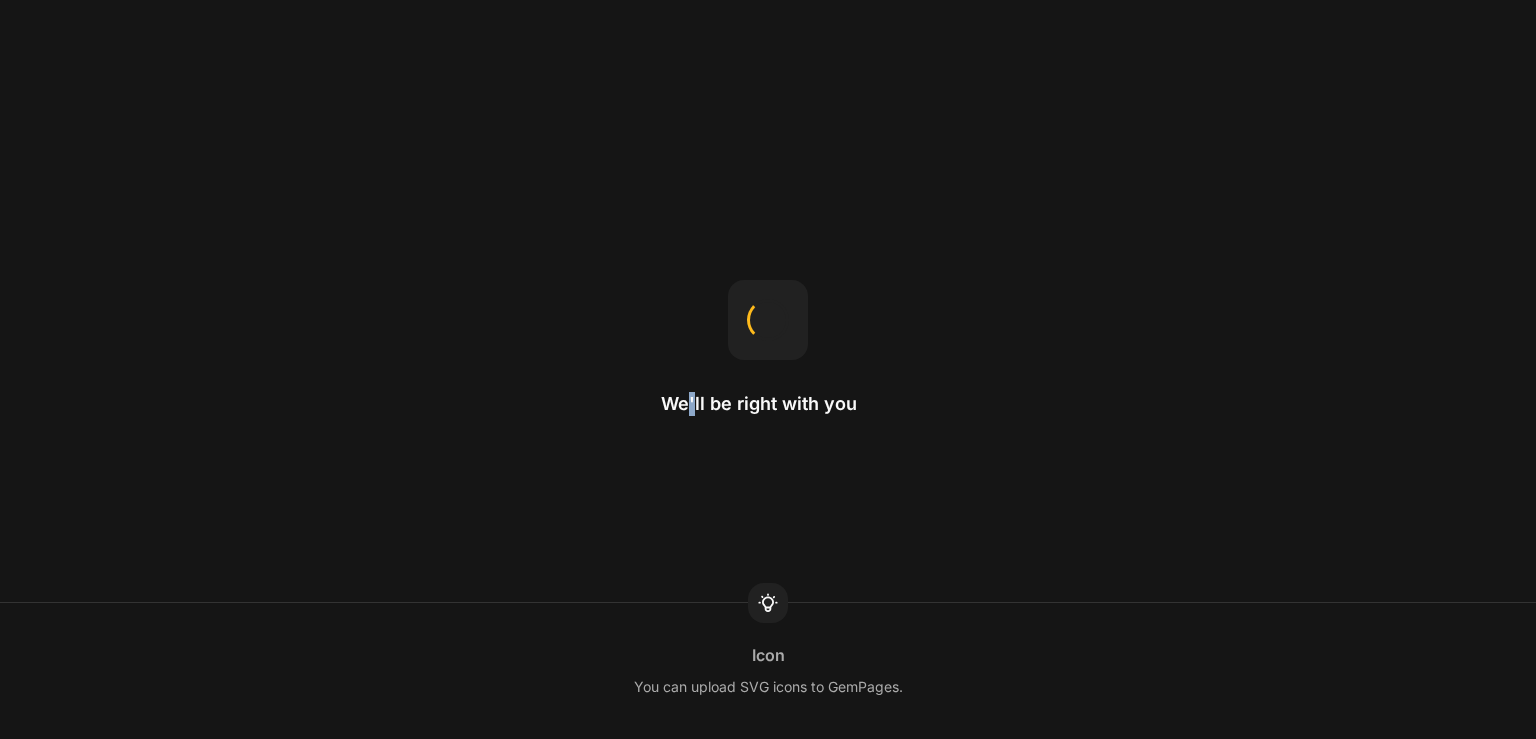 click on "We'll be right with you Icon You can upload SVG icons to GemPages." at bounding box center [768, 369] 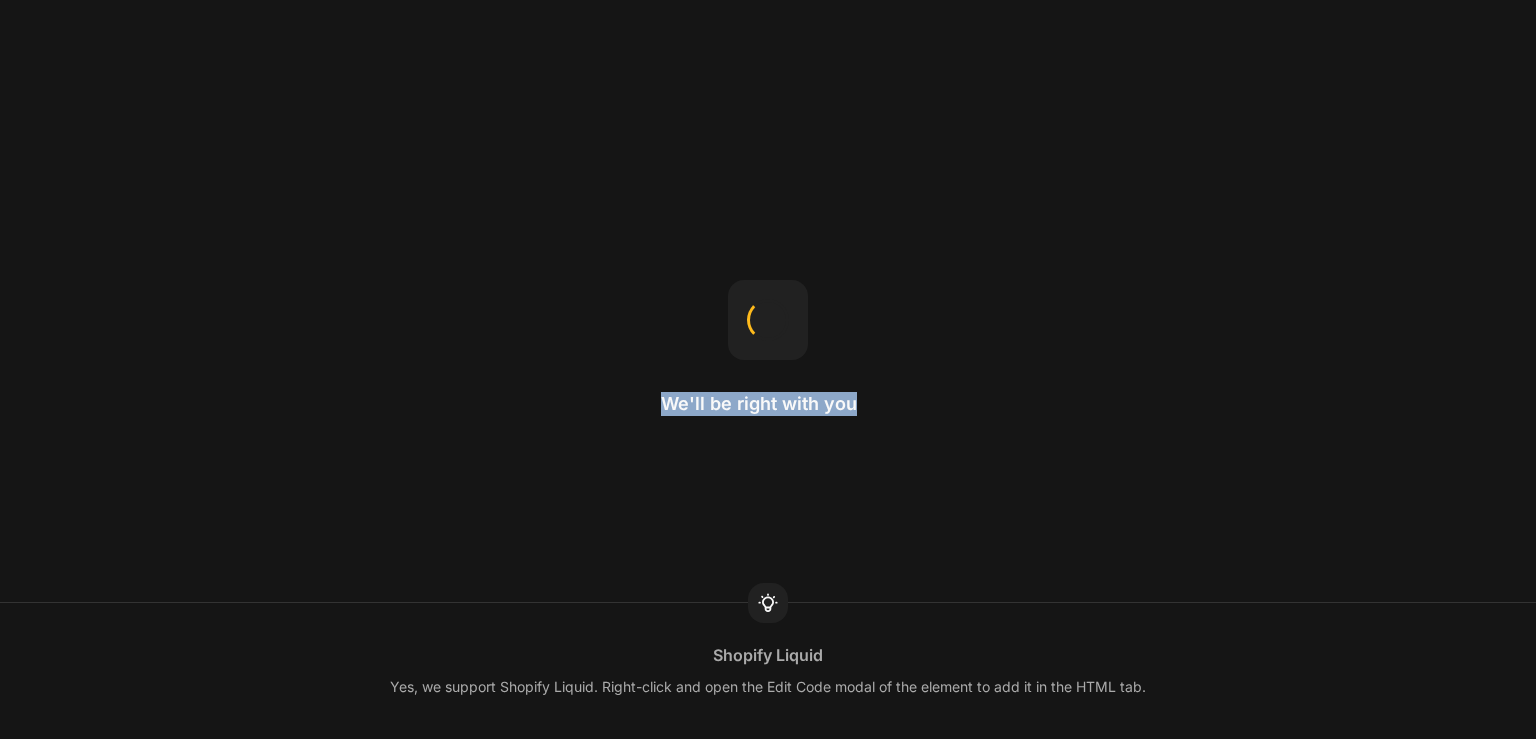 click on "We'll be right with you Shopify Liquid Yes, we support Shopify Liquid. Right-click and open the Edit Code modal of the element to add it in the HTML tab." at bounding box center [768, 369] 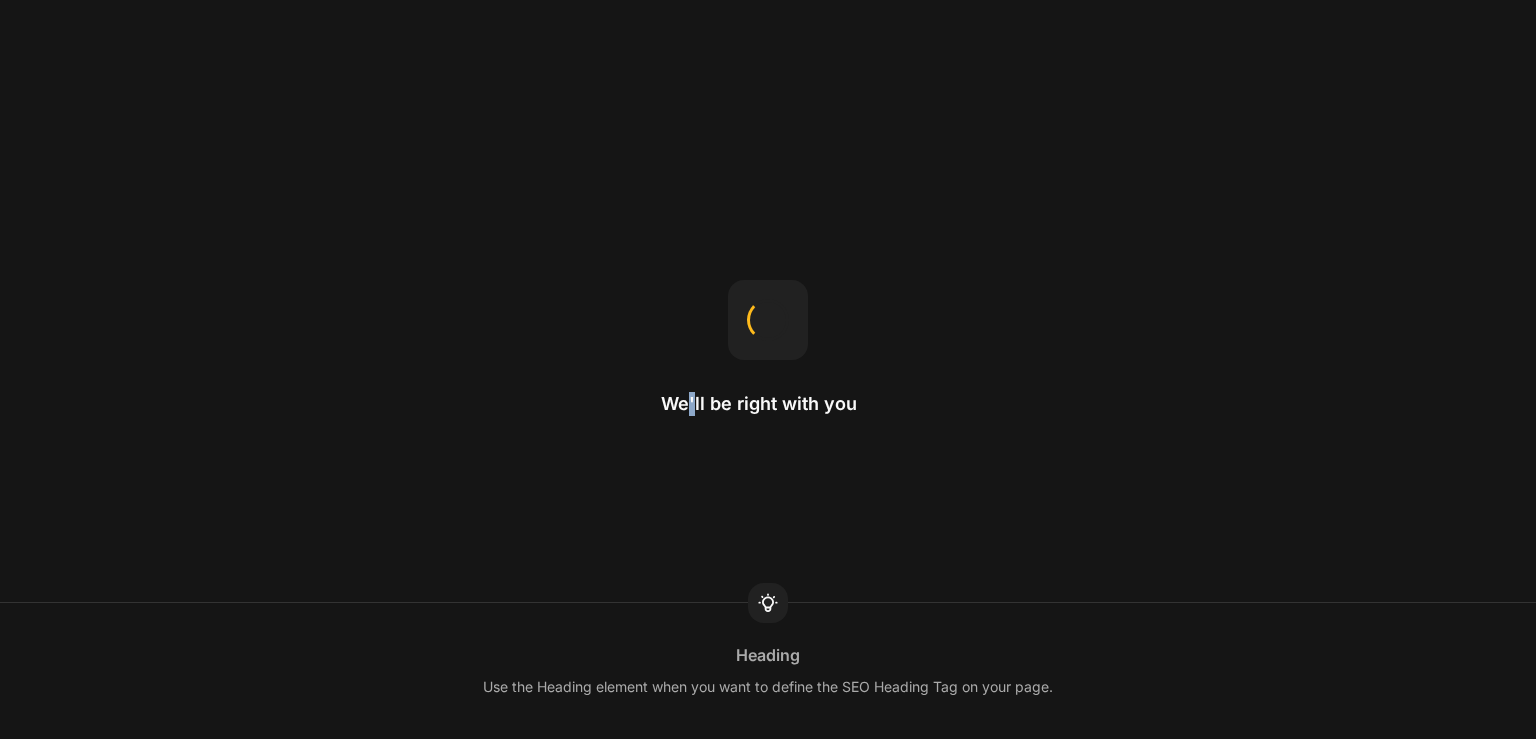 click on "We'll be right with you Heading Use the Heading element when you want to define the SEO Heading Tag on your page." at bounding box center (768, 369) 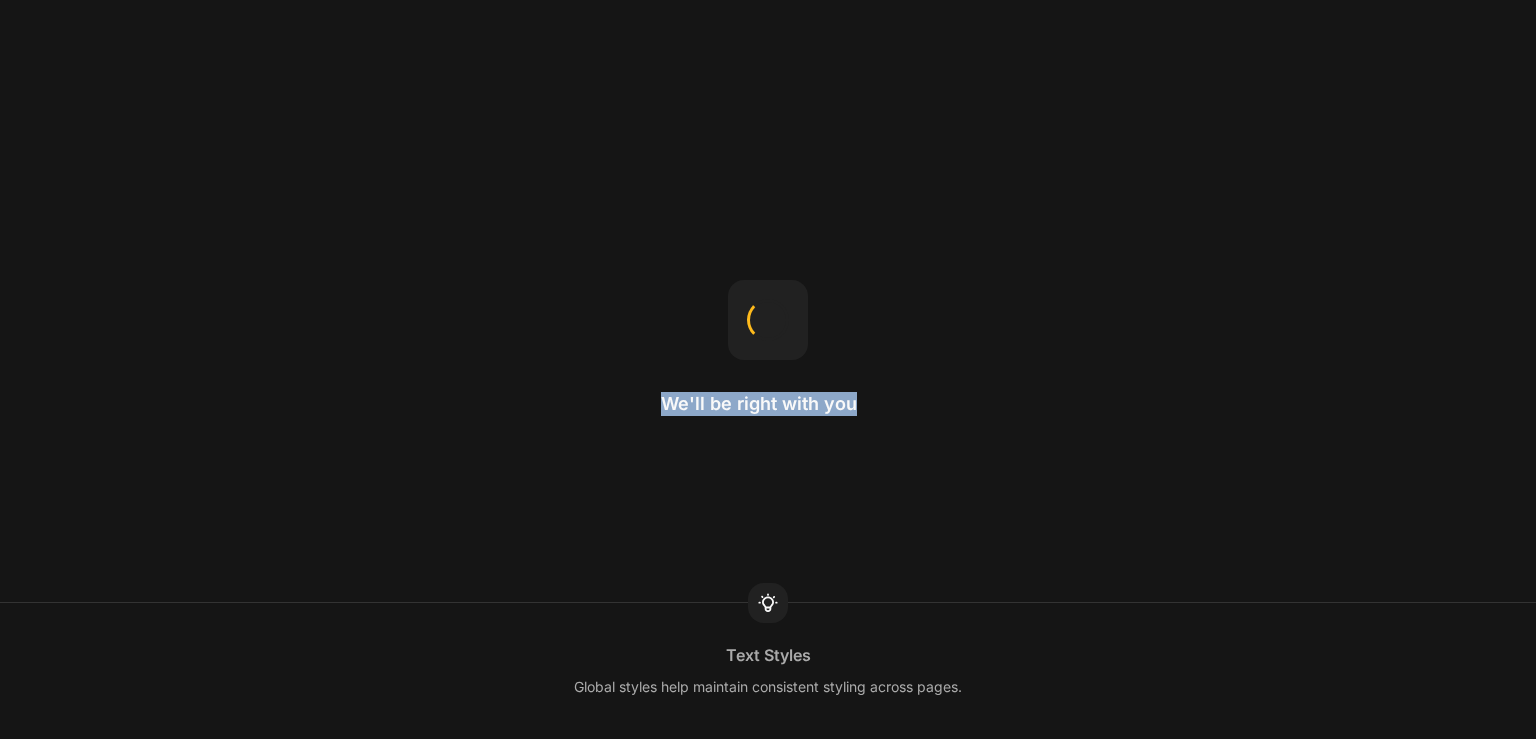 click on "We'll be right with you Text Styles Global styles help maintain consistent styling across pages." at bounding box center [768, 369] 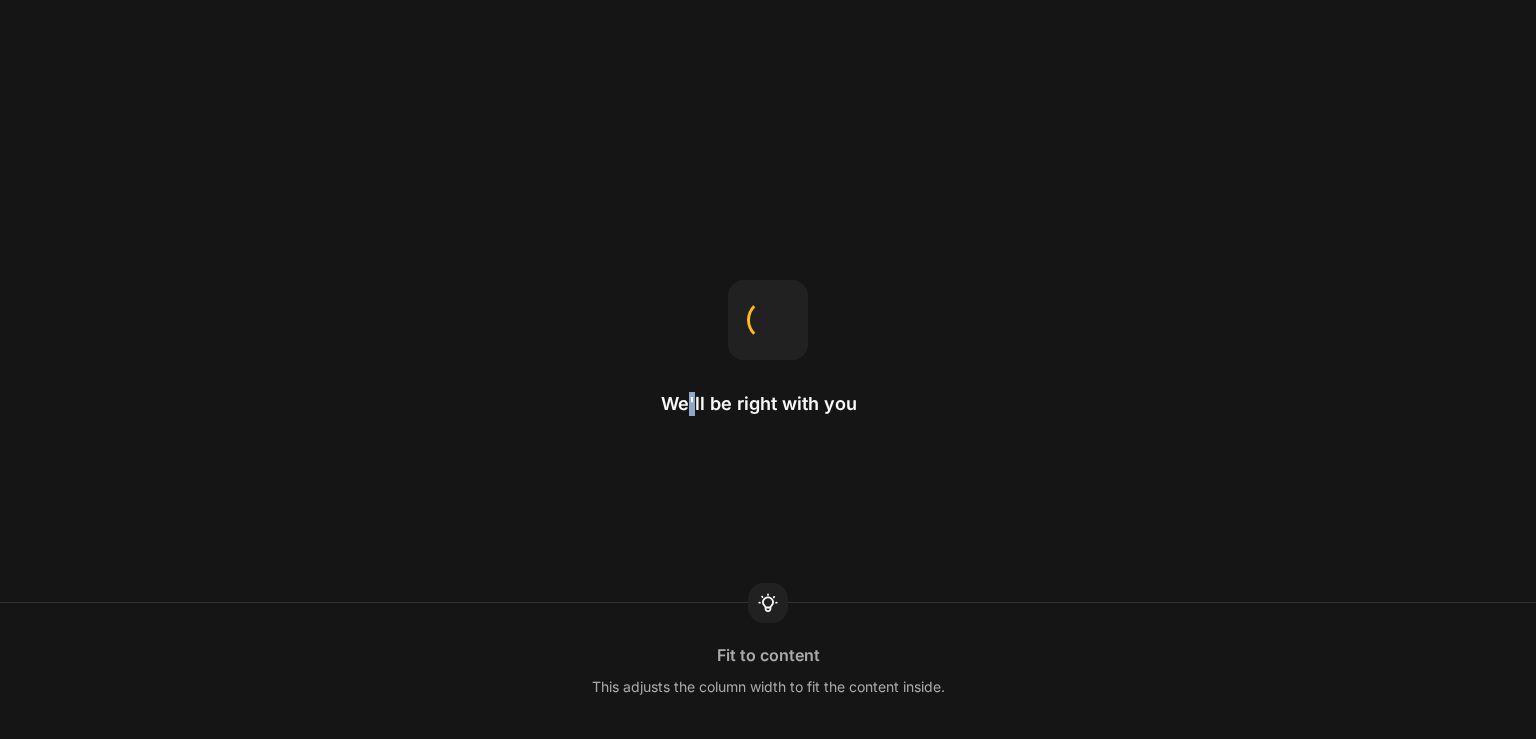 click on "We'll be right with you Fit to content This adjusts the column width to fit the content inside." at bounding box center [768, 369] 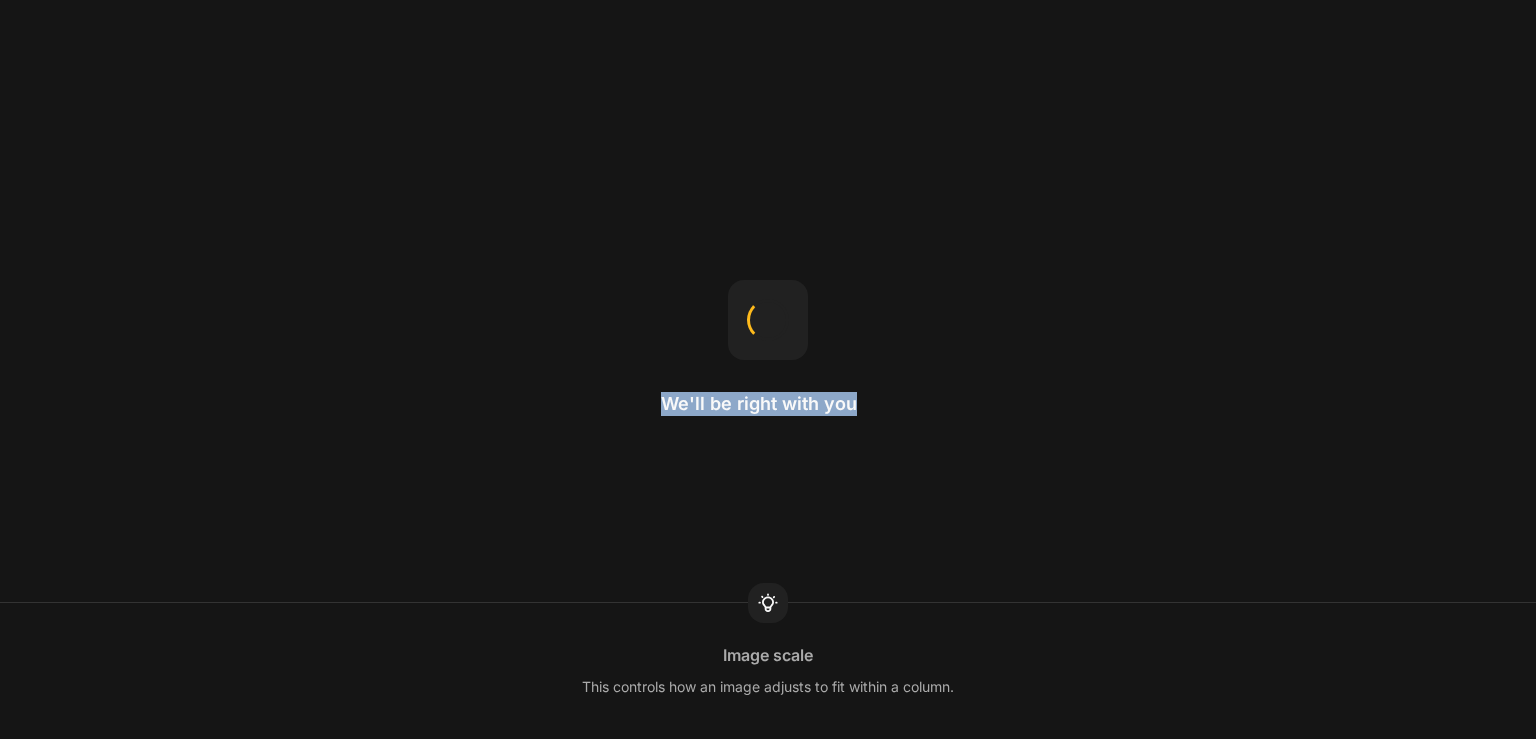 click on "We'll be right with you Image scale This controls how an image adjusts to fit within a column." at bounding box center [768, 369] 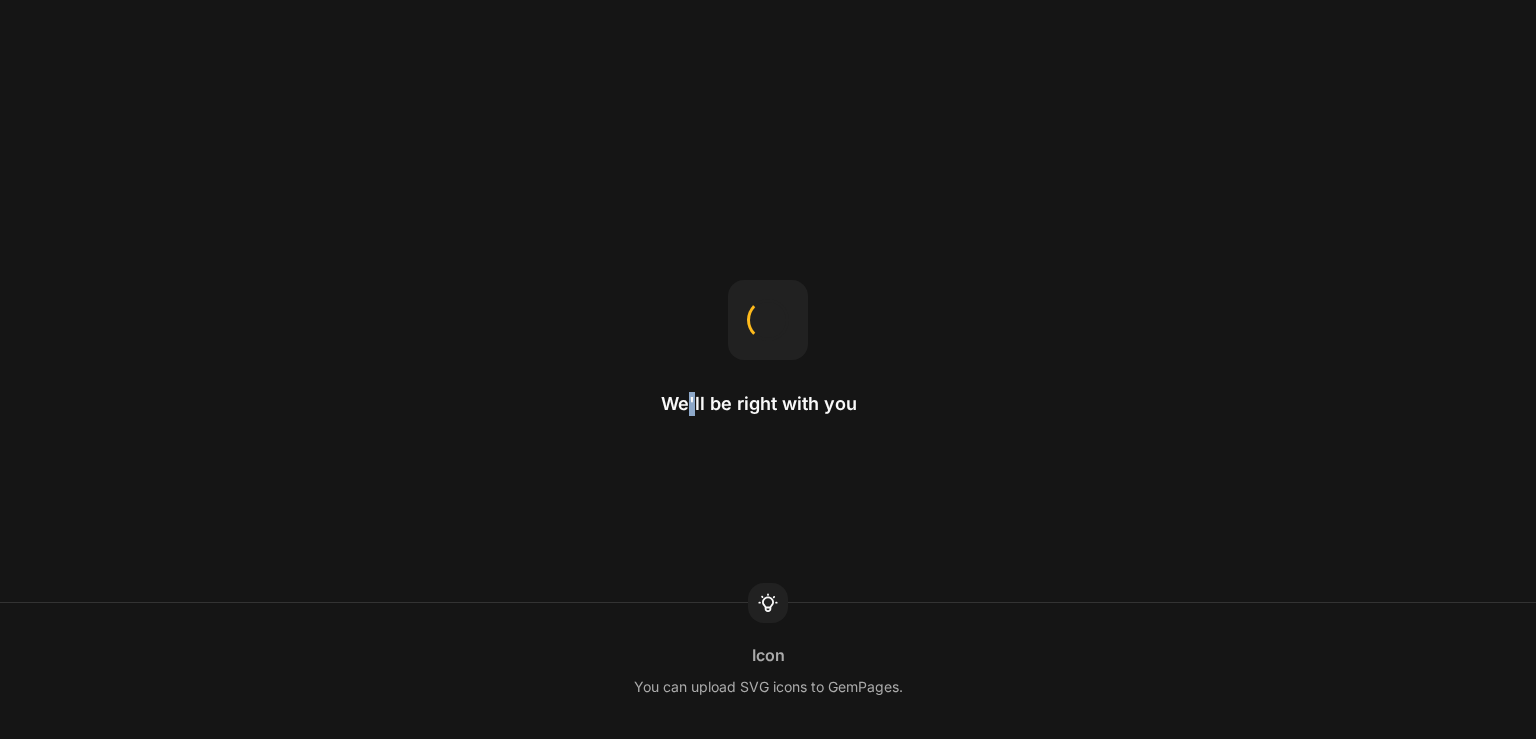 click on "We'll be right with you Icon You can upload SVG icons to GemPages." at bounding box center [768, 369] 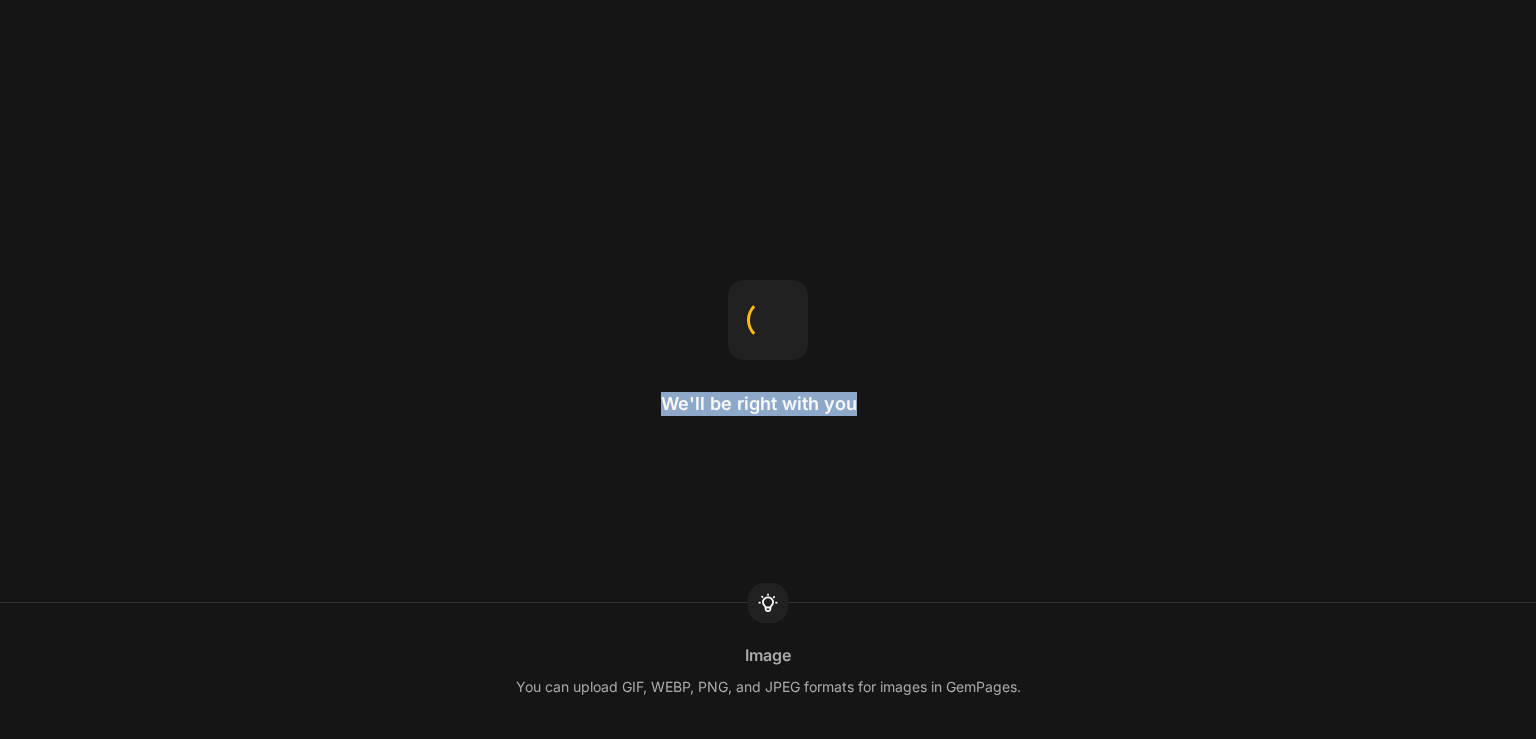 click on "We'll be right with you Image You can upload GIF, WEBP, PNG, and JPEG formats for images in GemPages." at bounding box center [768, 369] 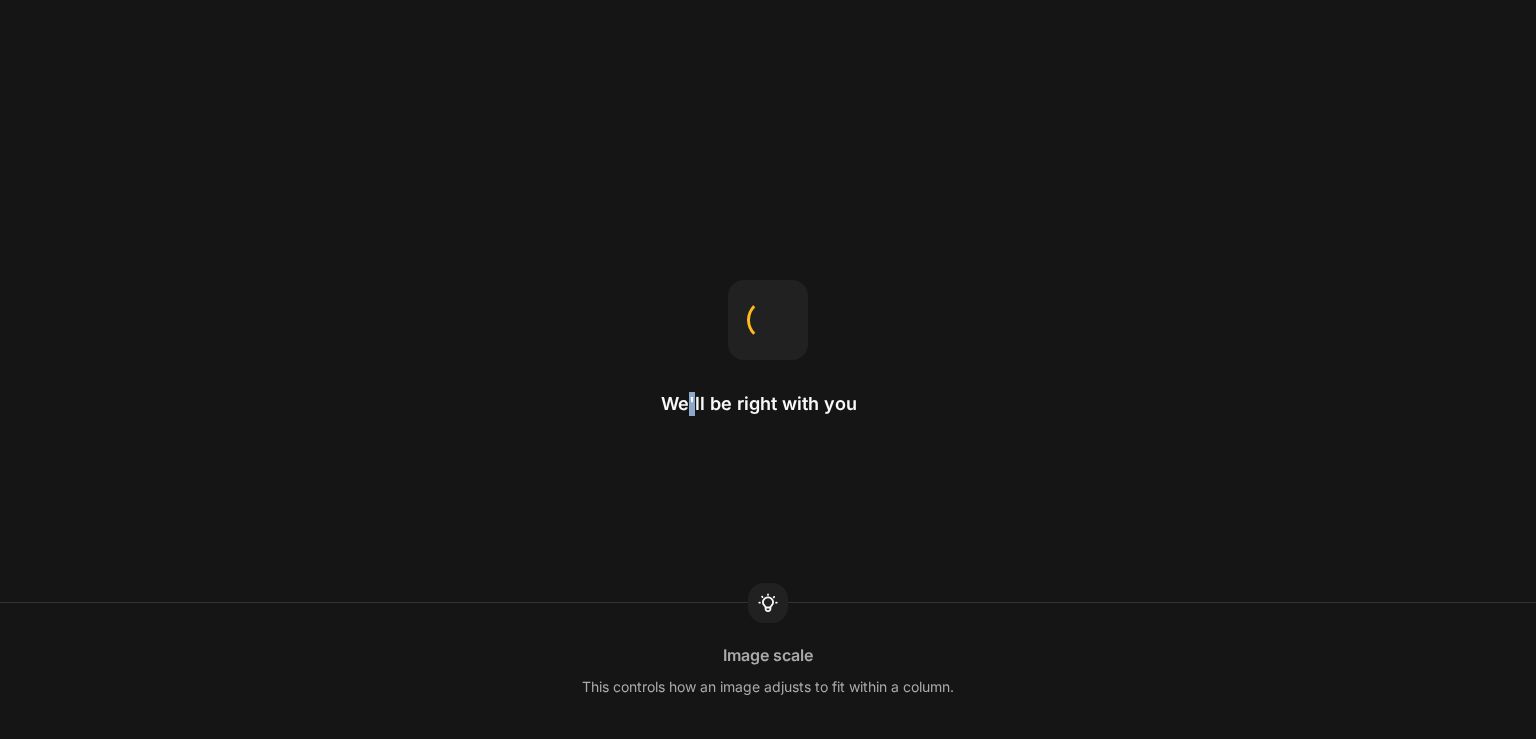 click on "We'll be right with you Image scale This controls how an image adjusts to fit within a column." at bounding box center [768, 369] 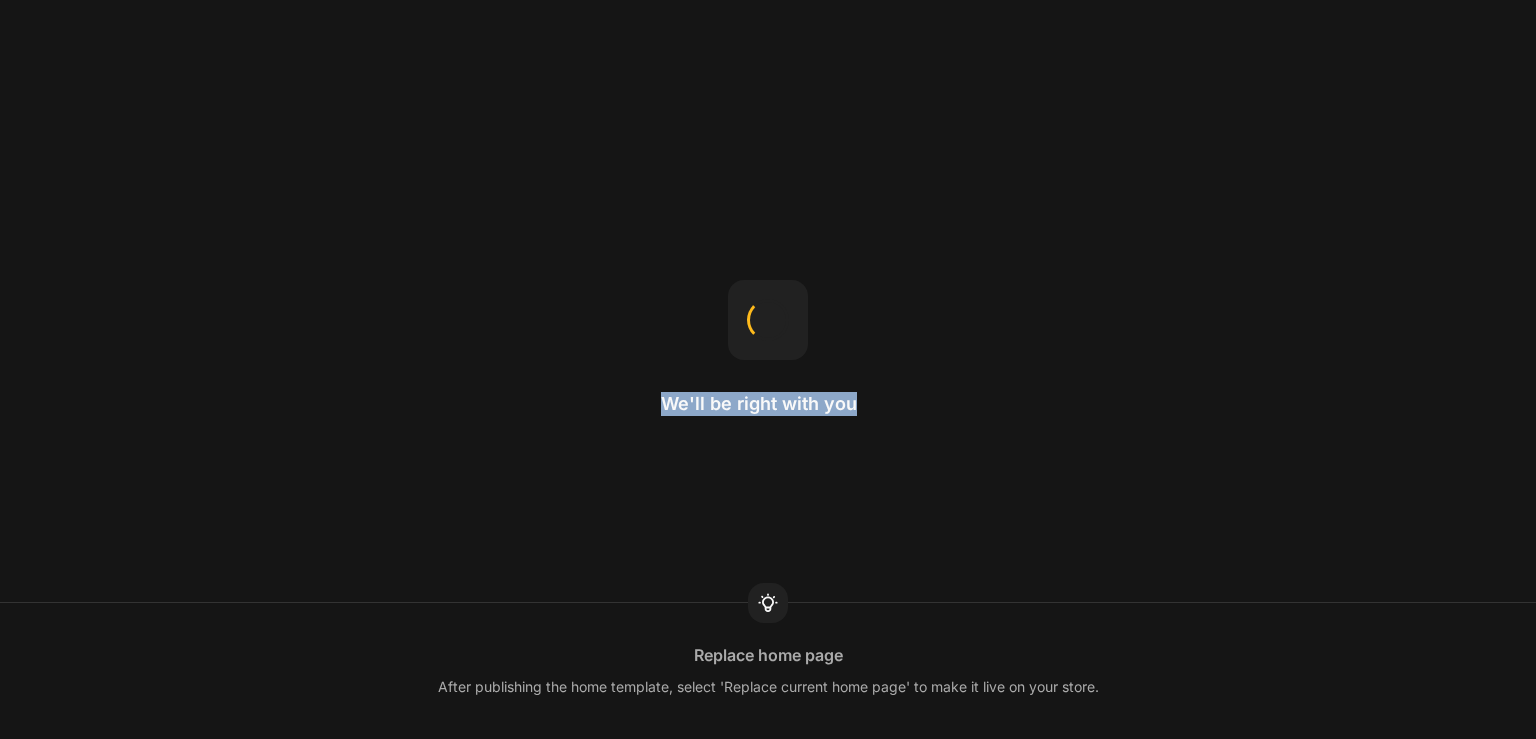 click on "We'll be right with you Replace home page After publishing the home template, select 'Replace current home page' to make it live on your store." at bounding box center [768, 369] 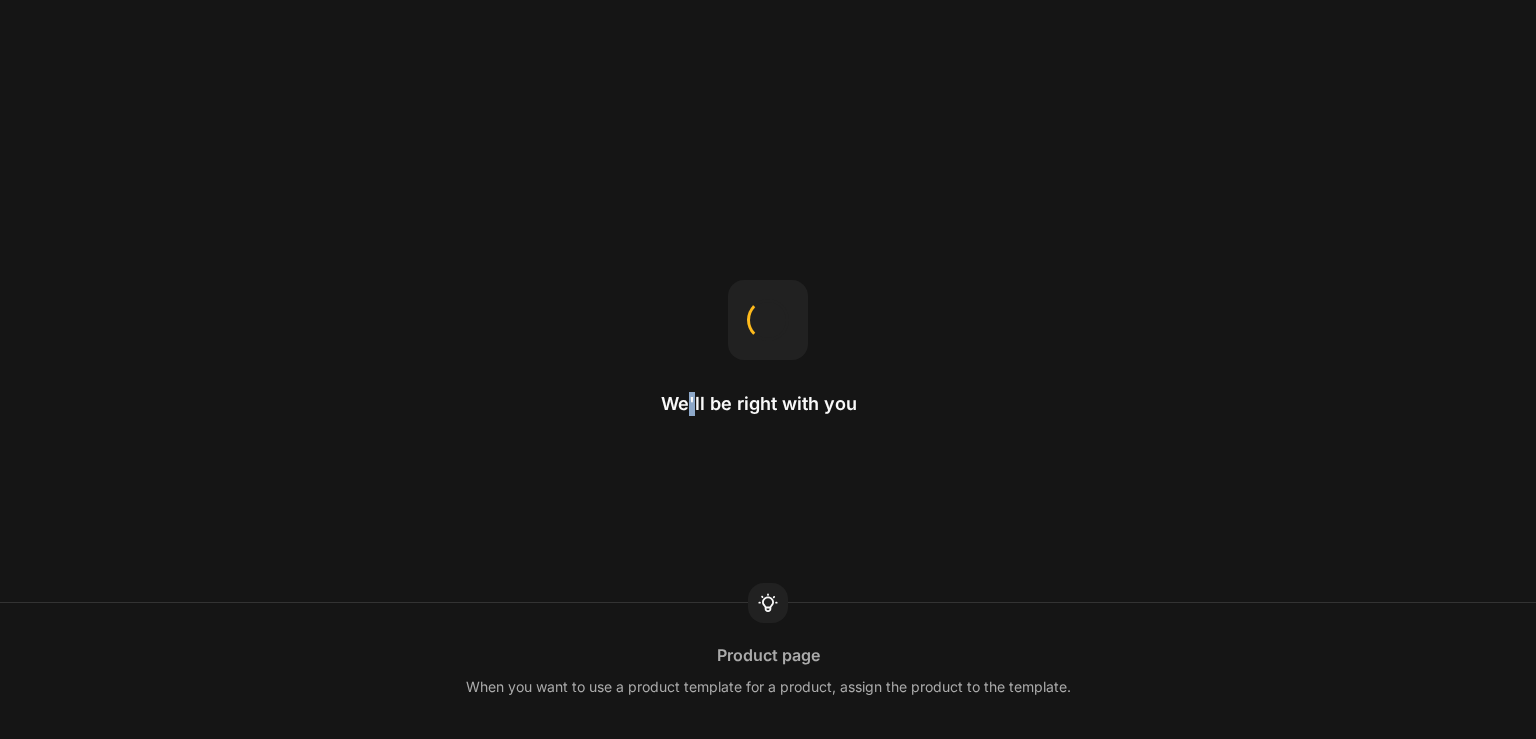 click on "We'll be right with you Product page When you want to use a product template for a product, assign the product to the template." at bounding box center (768, 369) 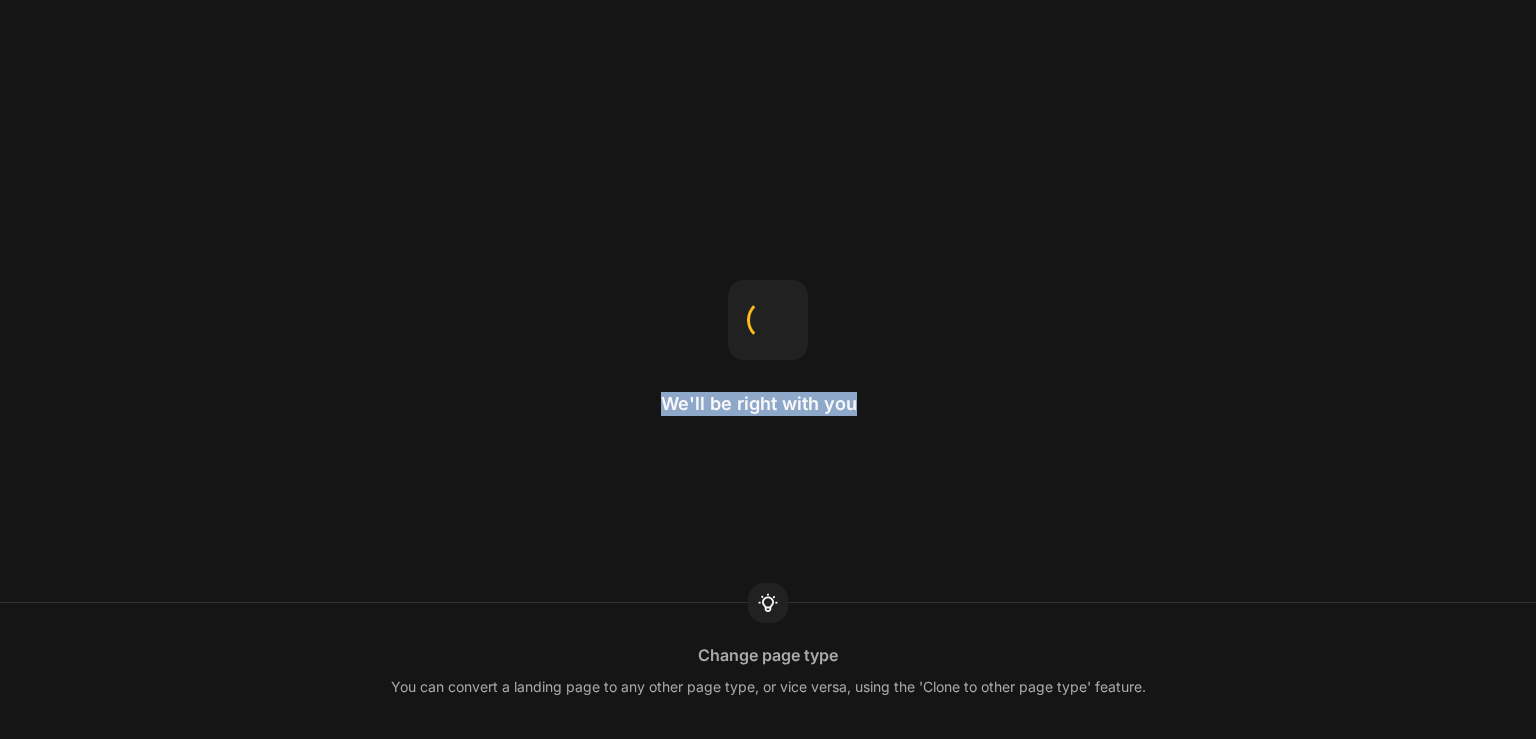 click on "We'll be right with you Change page type You can convert a landing page to any other page type, or vice versa, using the 'Clone to other page type' feature." at bounding box center [768, 369] 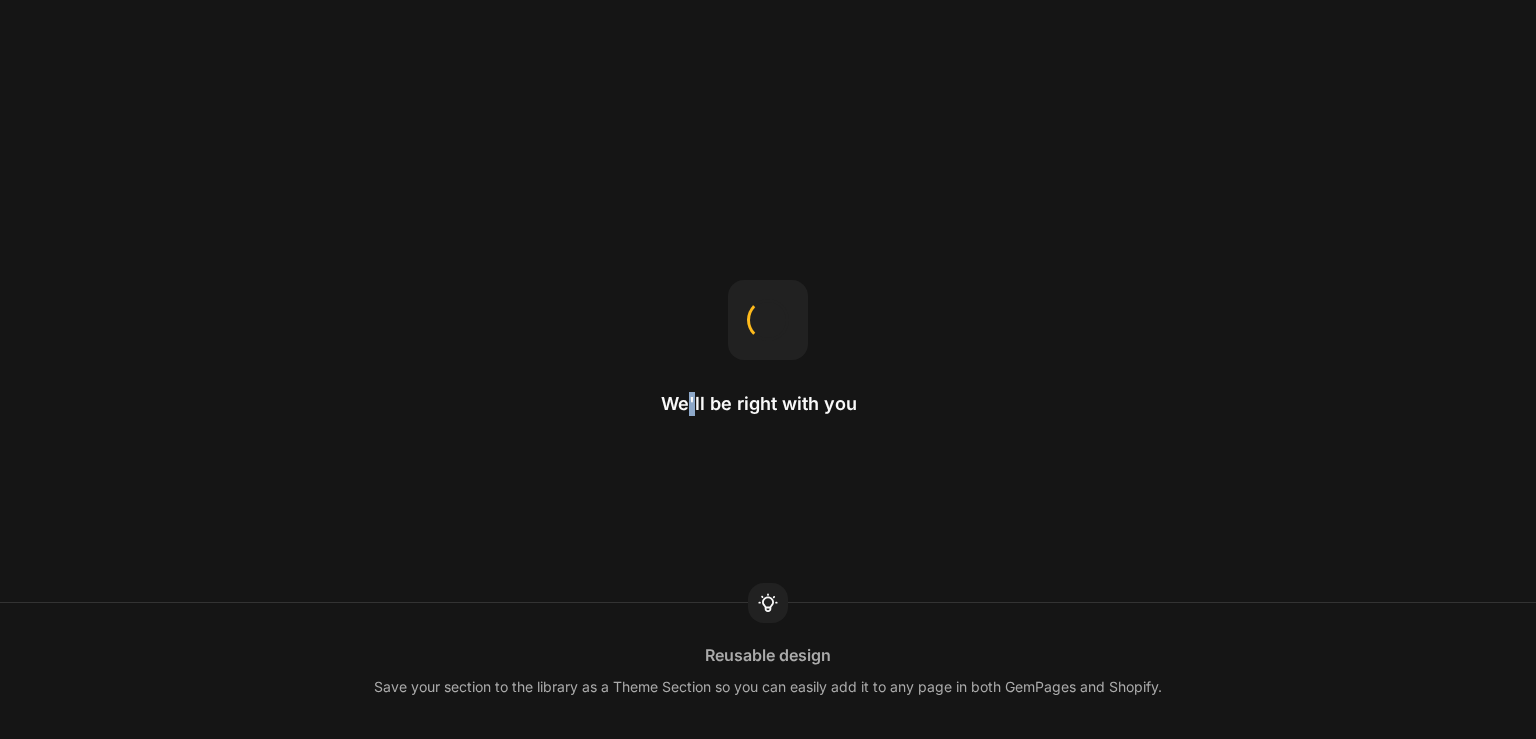 click on "We'll be right with you Reusable design Save your section to the library as a Theme Section so you can easily add it to any page in both GemPages and Shopify." at bounding box center (768, 369) 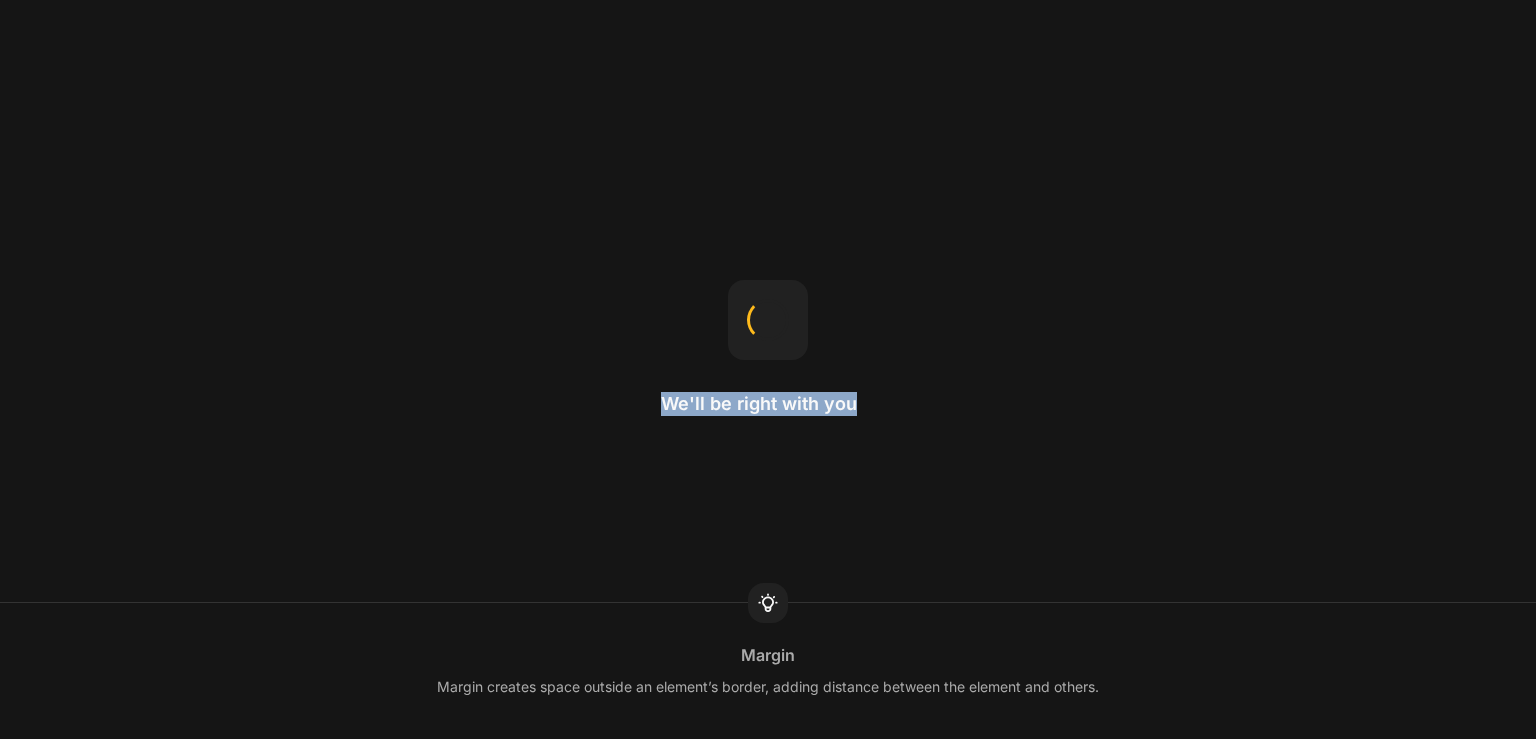 click on "We'll be right with you Margin Margin creates space outside an element’s border, adding distance between the element and others." at bounding box center (768, 369) 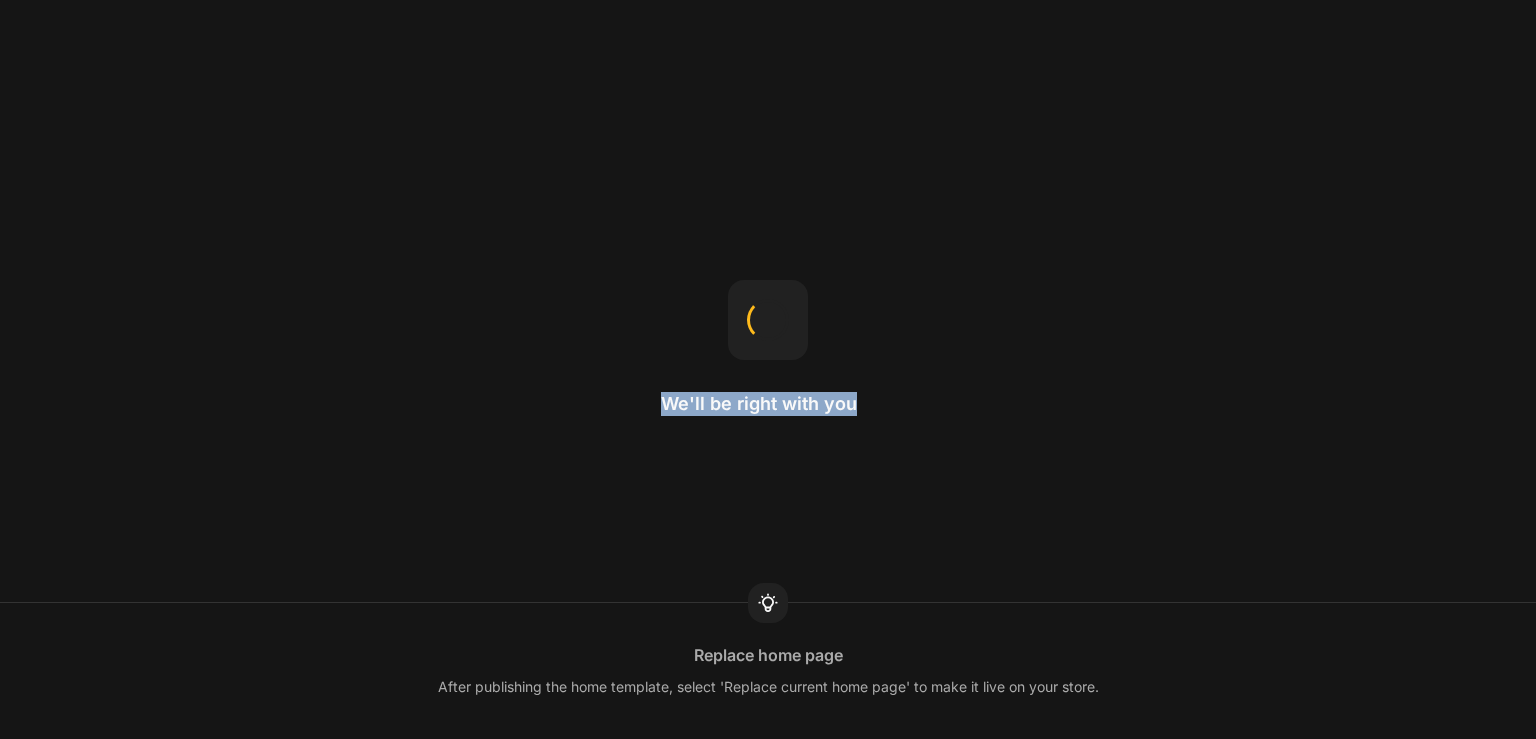 click on "We'll be right with you Replace home page After publishing the home template, select 'Replace current home page' to make it live on your store." at bounding box center (768, 369) 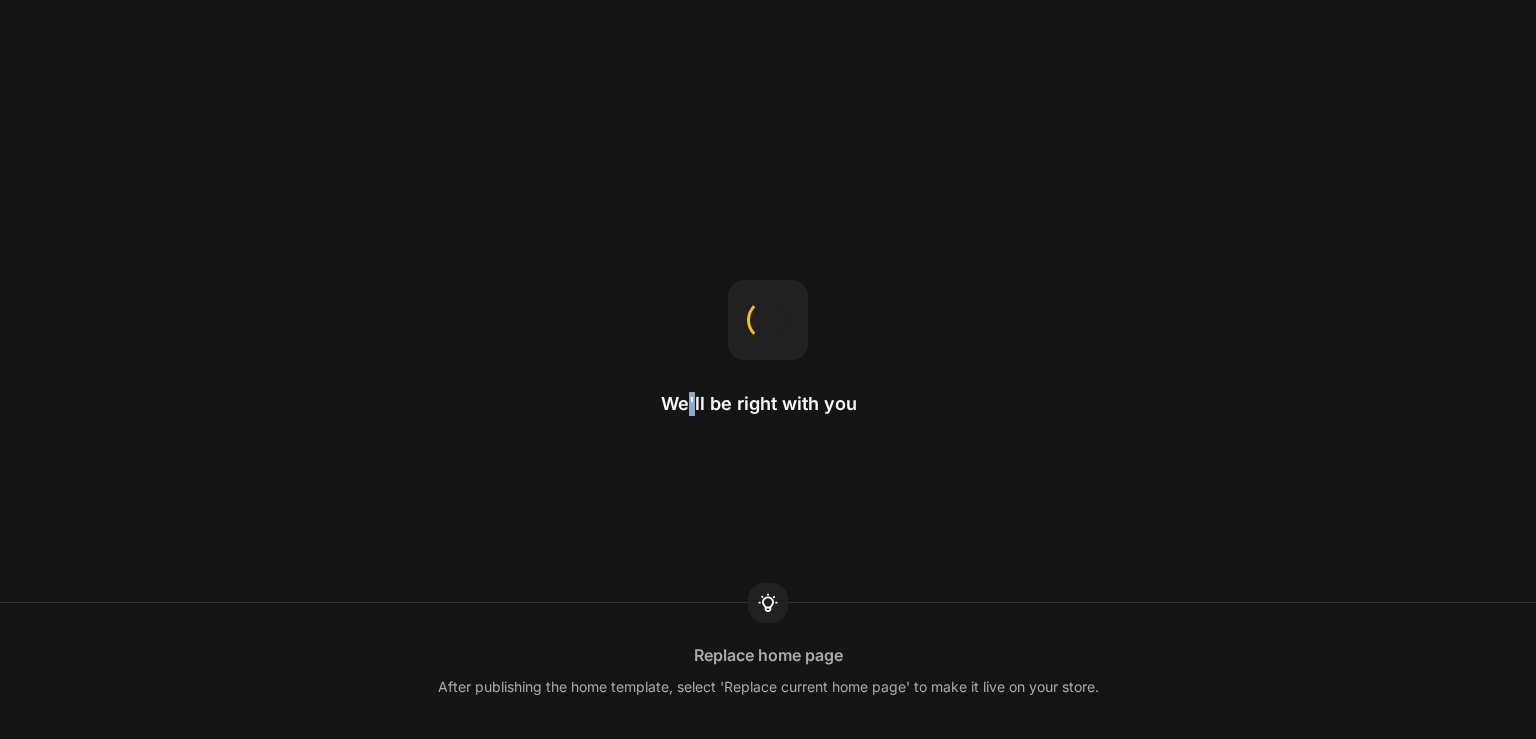 click on "We'll be right with you Replace home page After publishing the home template, select 'Replace current home page' to make it live on your store." at bounding box center (768, 369) 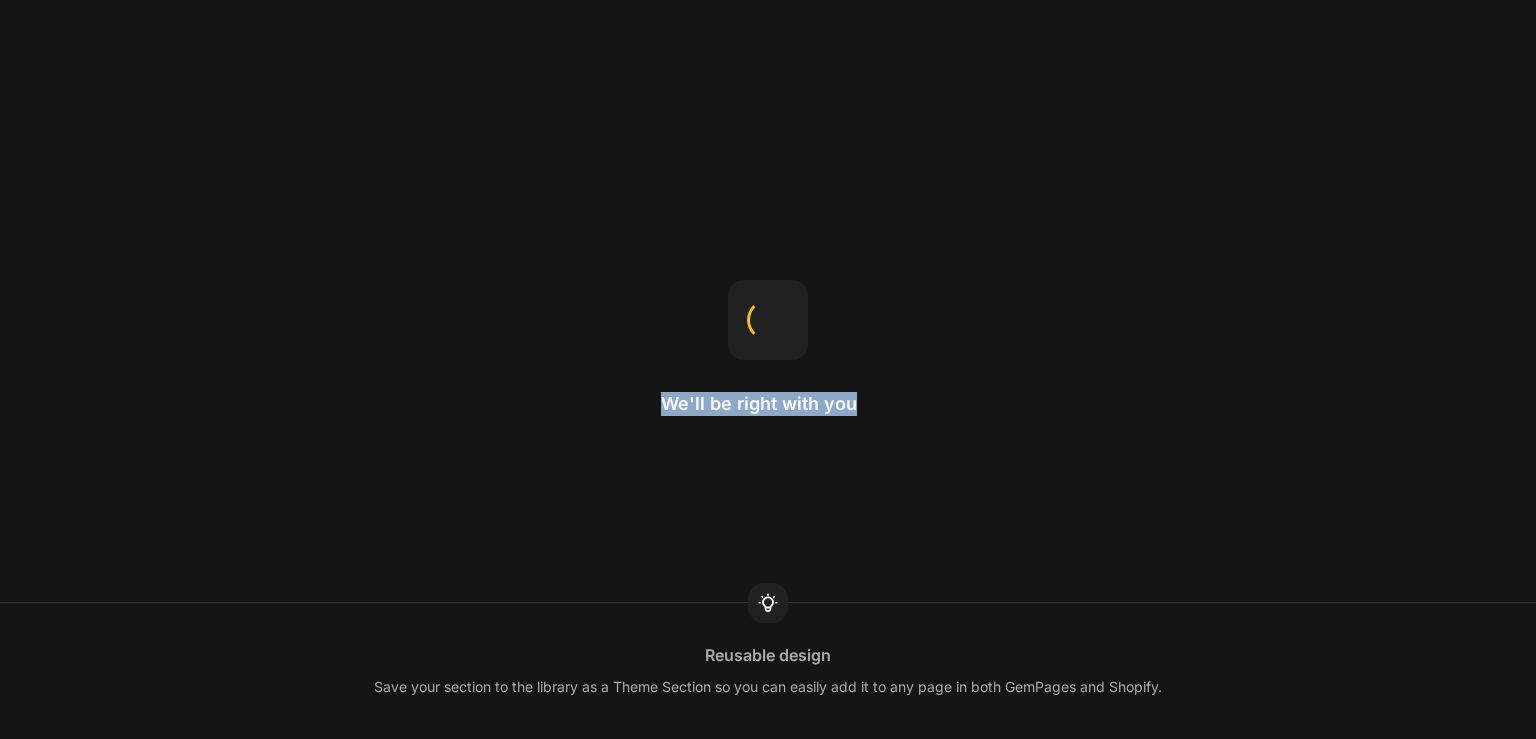click on "We'll be right with you Reusable design Save your section to the library as a Theme Section so you can easily add it to any page in both GemPages and Shopify." at bounding box center [768, 369] 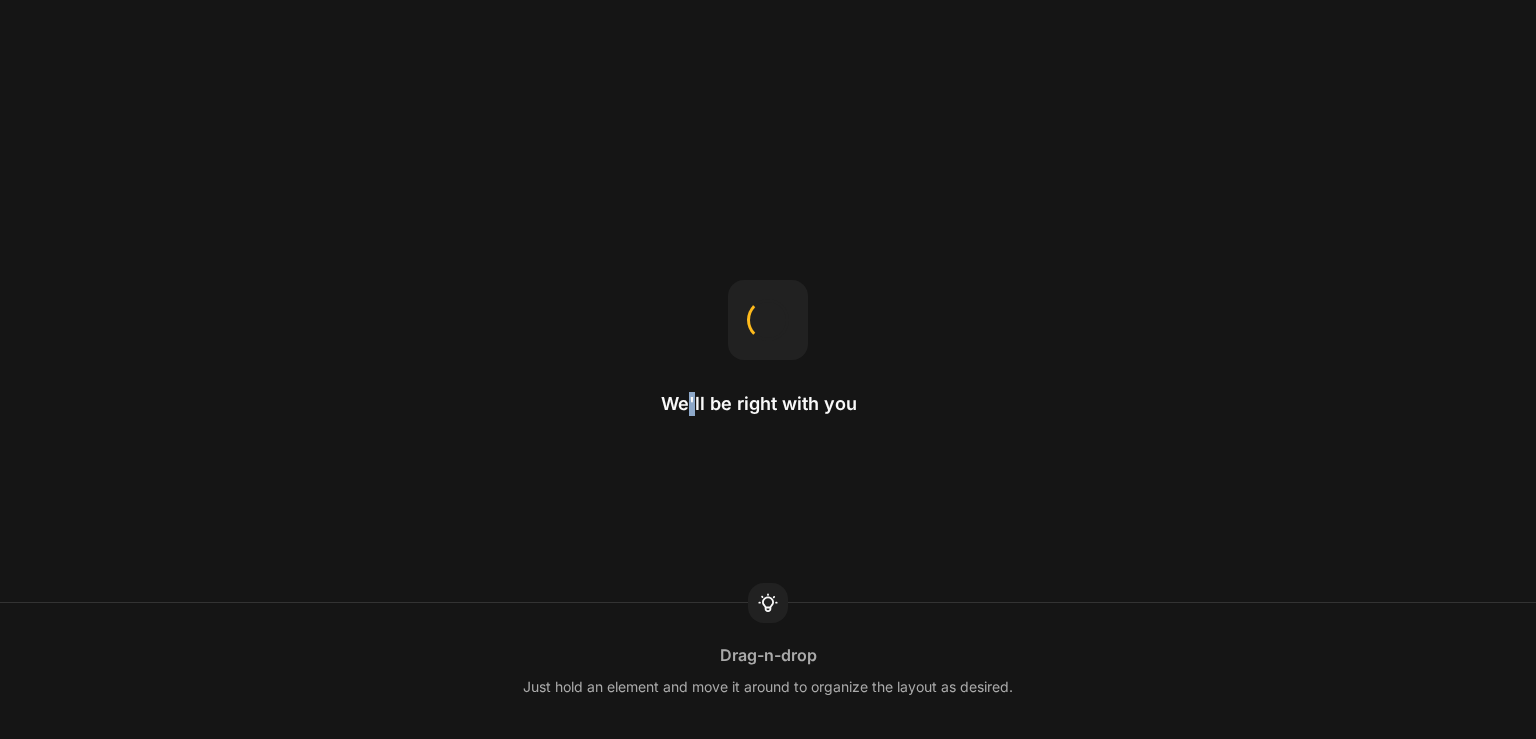 click on "We'll be right with you Drag-n-drop Just hold an element and move it around to organize the layout as desired." at bounding box center (768, 369) 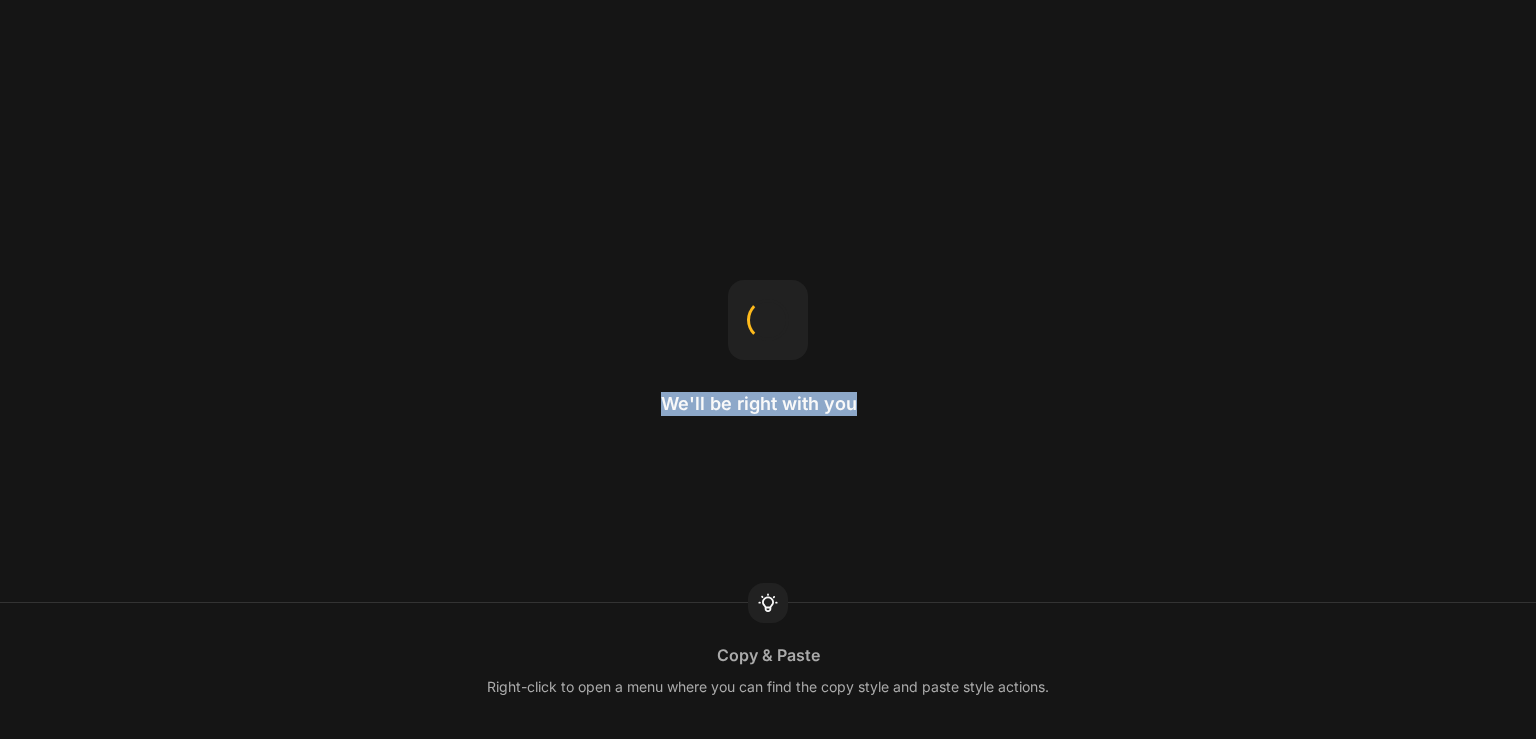 click on "We'll be right with you Copy & Paste Right-click to open a menu where you can find the copy style and paste style actions." at bounding box center (768, 369) 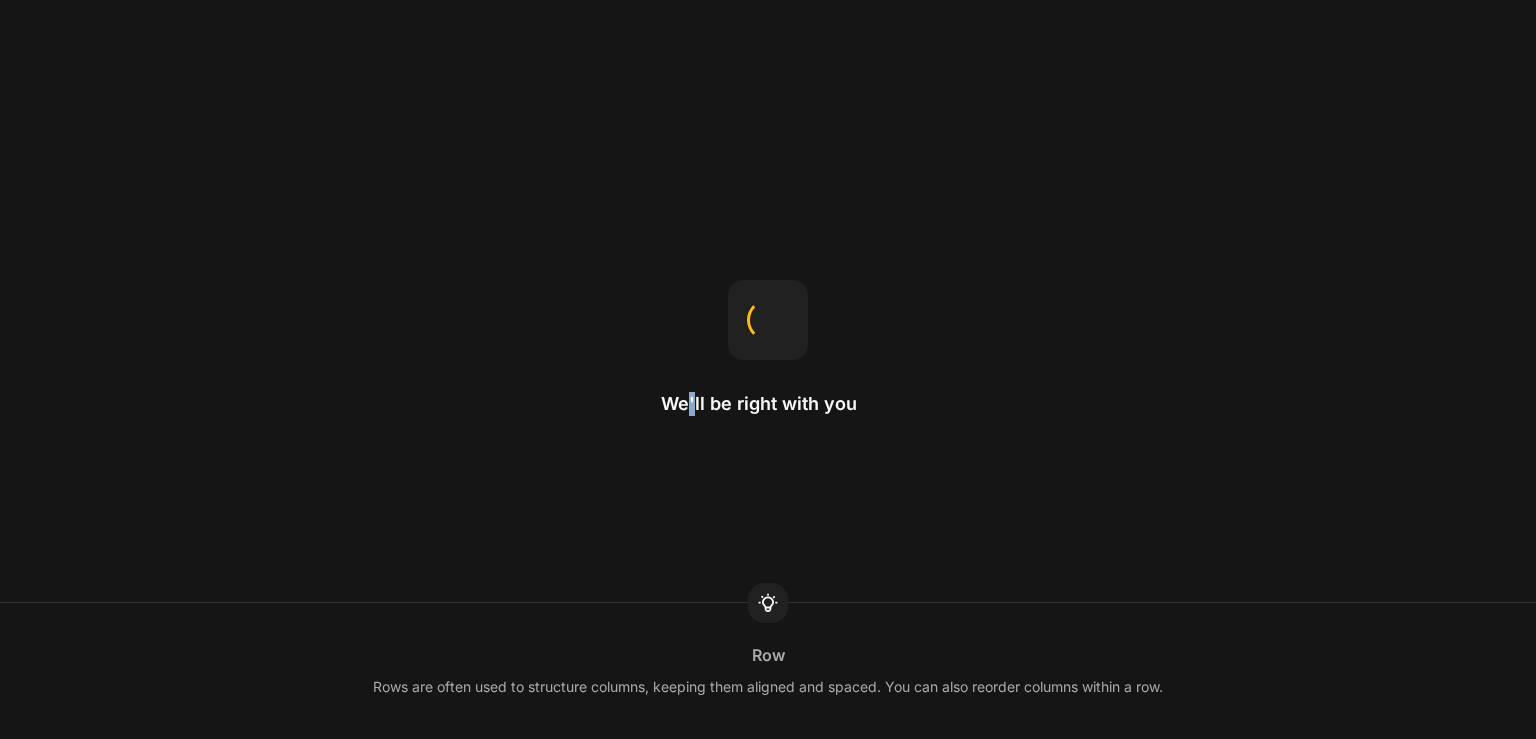click on "We'll be right with you Row Rows are often used to structure columns, keeping them aligned and spaced. You can also reorder columns within a row." at bounding box center [768, 369] 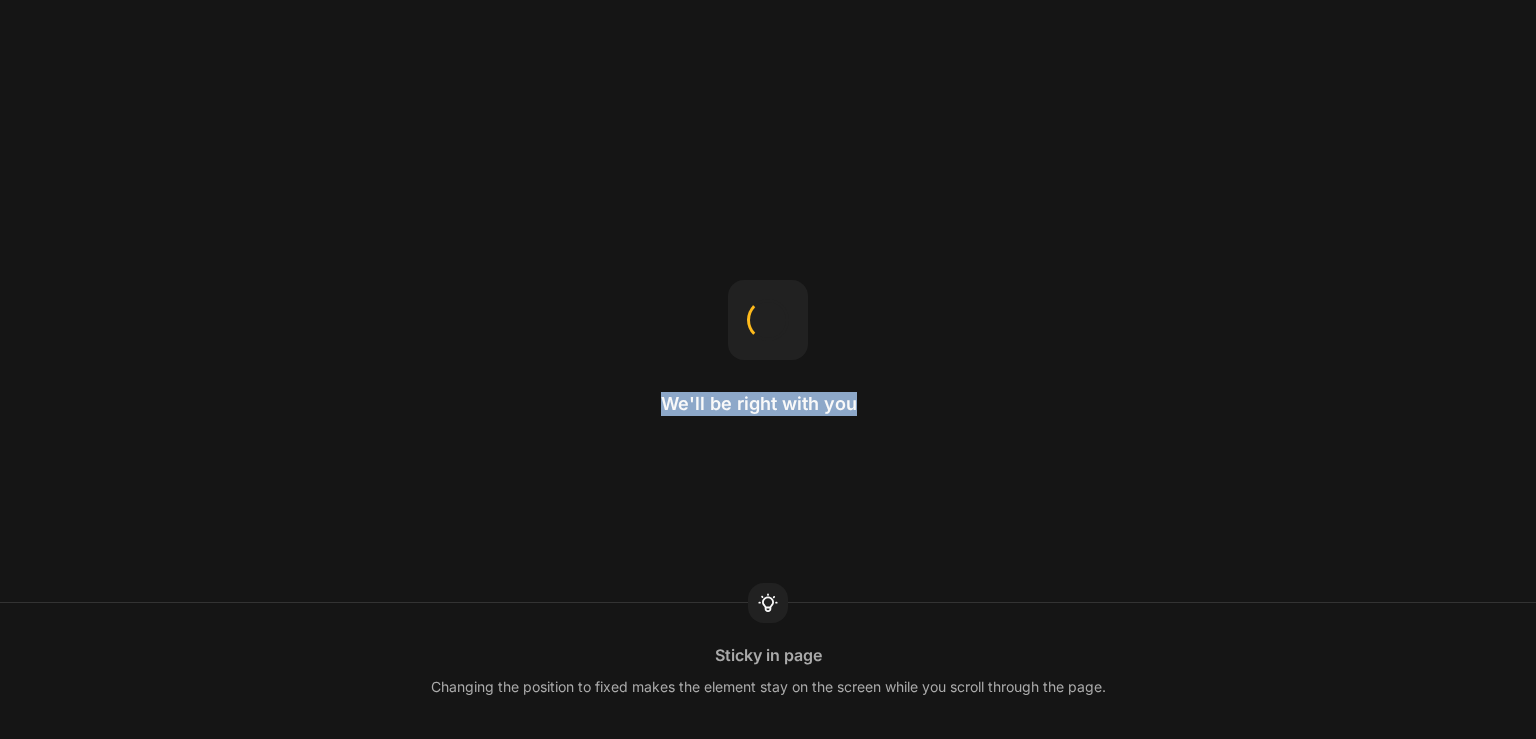click on "We'll be right with you Sticky in page Changing the position to fixed makes the element stay on the screen while you scroll through the page." at bounding box center [768, 369] 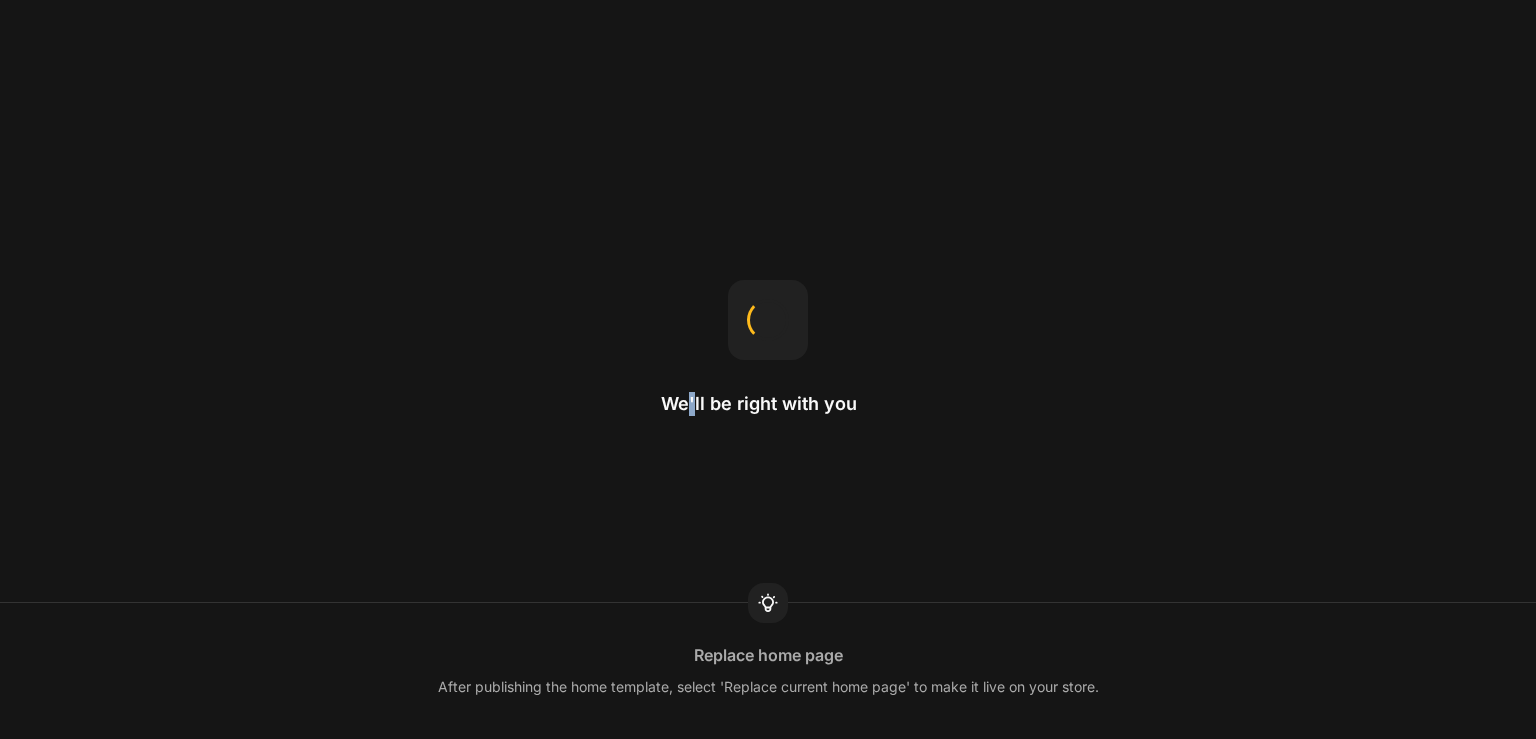 click on "We'll be right with you Replace home page After publishing the home template, select 'Replace current home page' to make it live on your store." at bounding box center [768, 369] 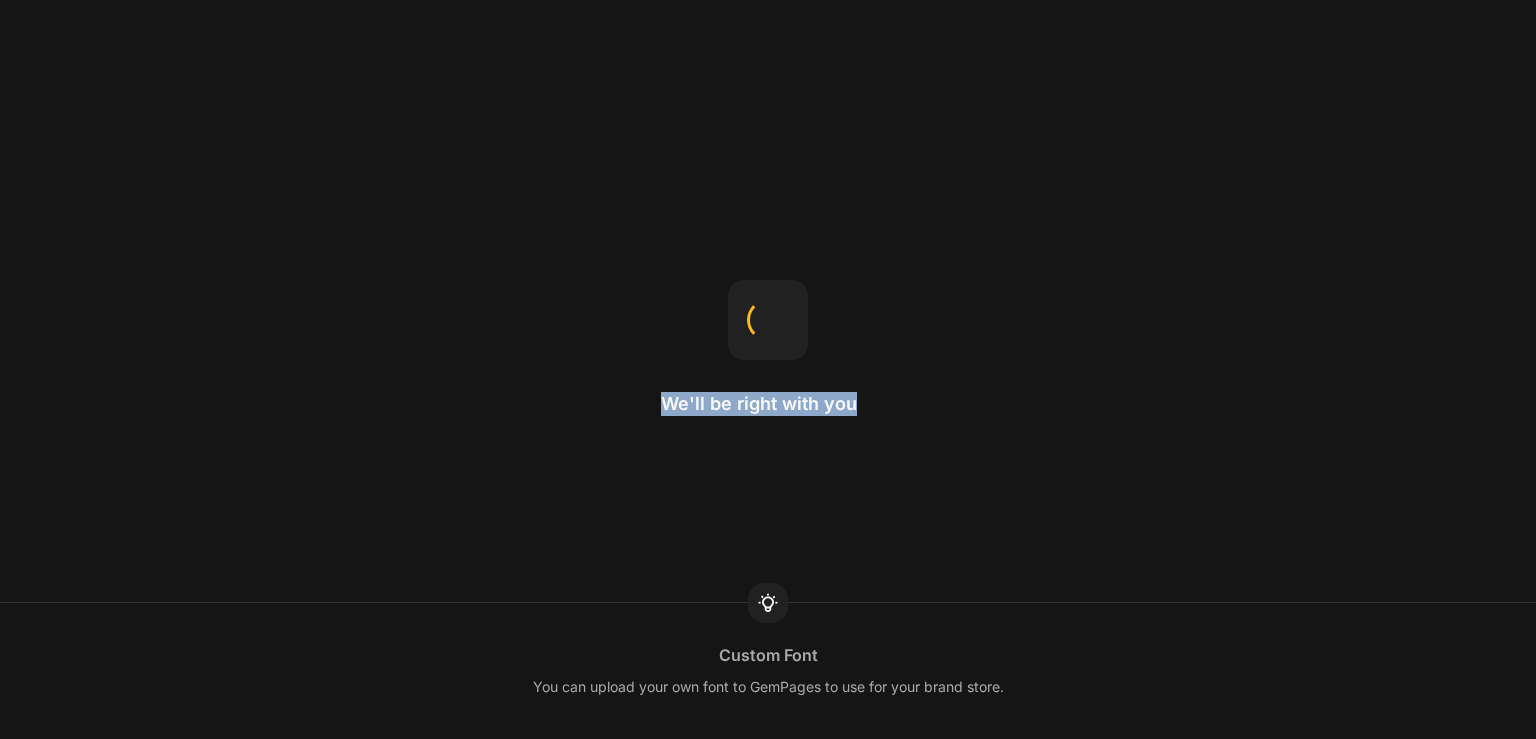 click on "We'll be right with you Custom Font You can upload your own font to GemPages to use for your brand store." at bounding box center (768, 369) 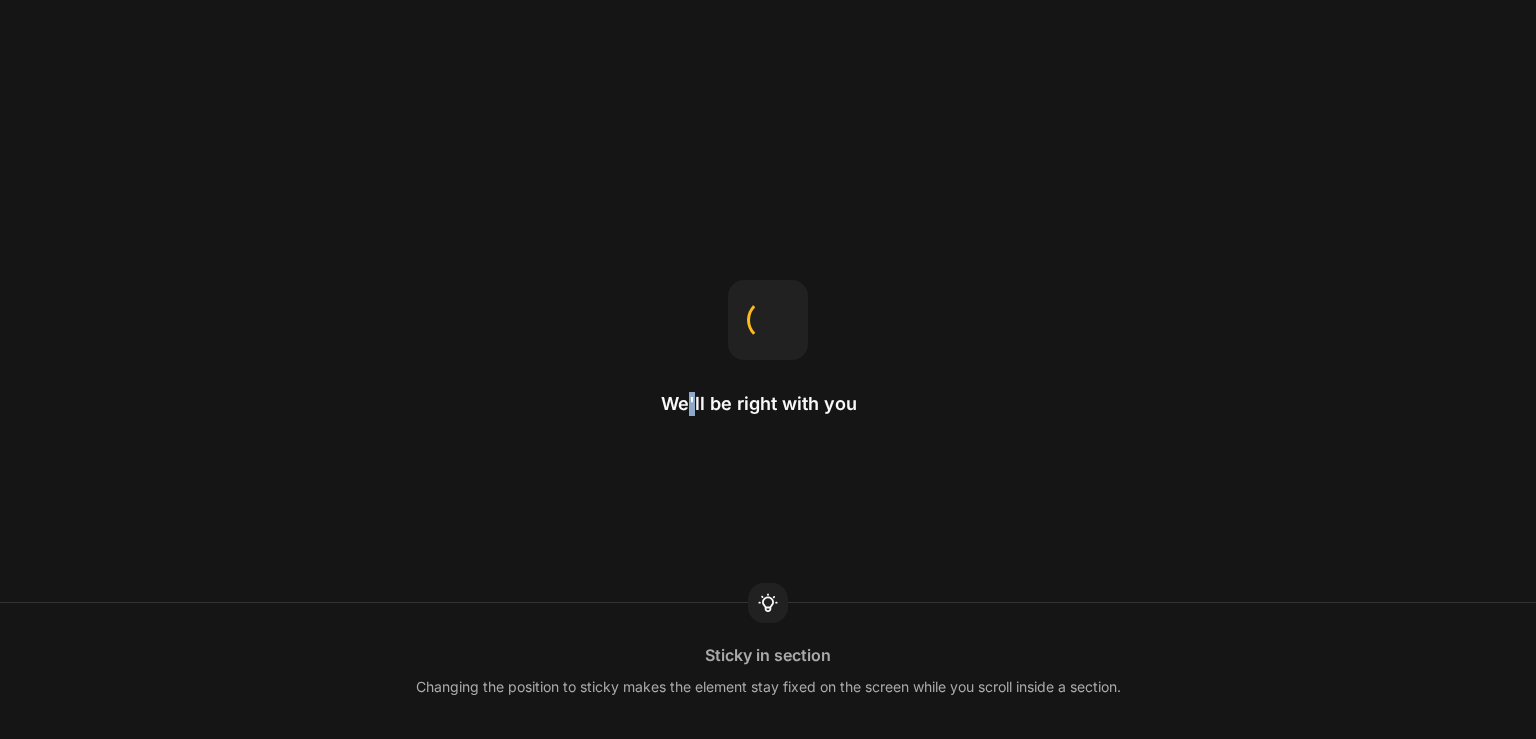 click on "We'll be right with you Sticky in section Changing the position to sticky makes the element stay fixed on the screen while you scroll inside a section." at bounding box center [768, 369] 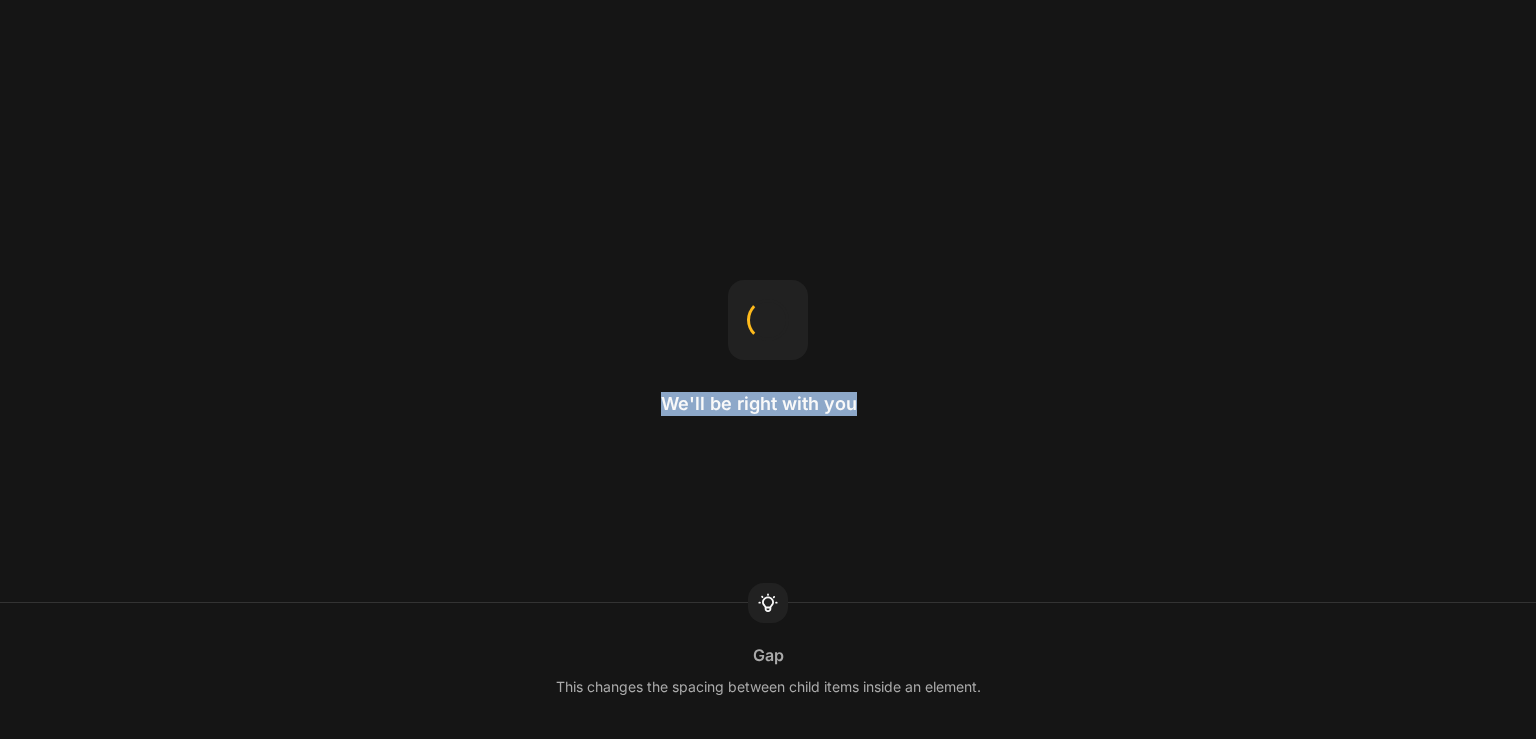 click on "We'll be right with you Gap This changes the spacing between child items inside an element." at bounding box center (768, 369) 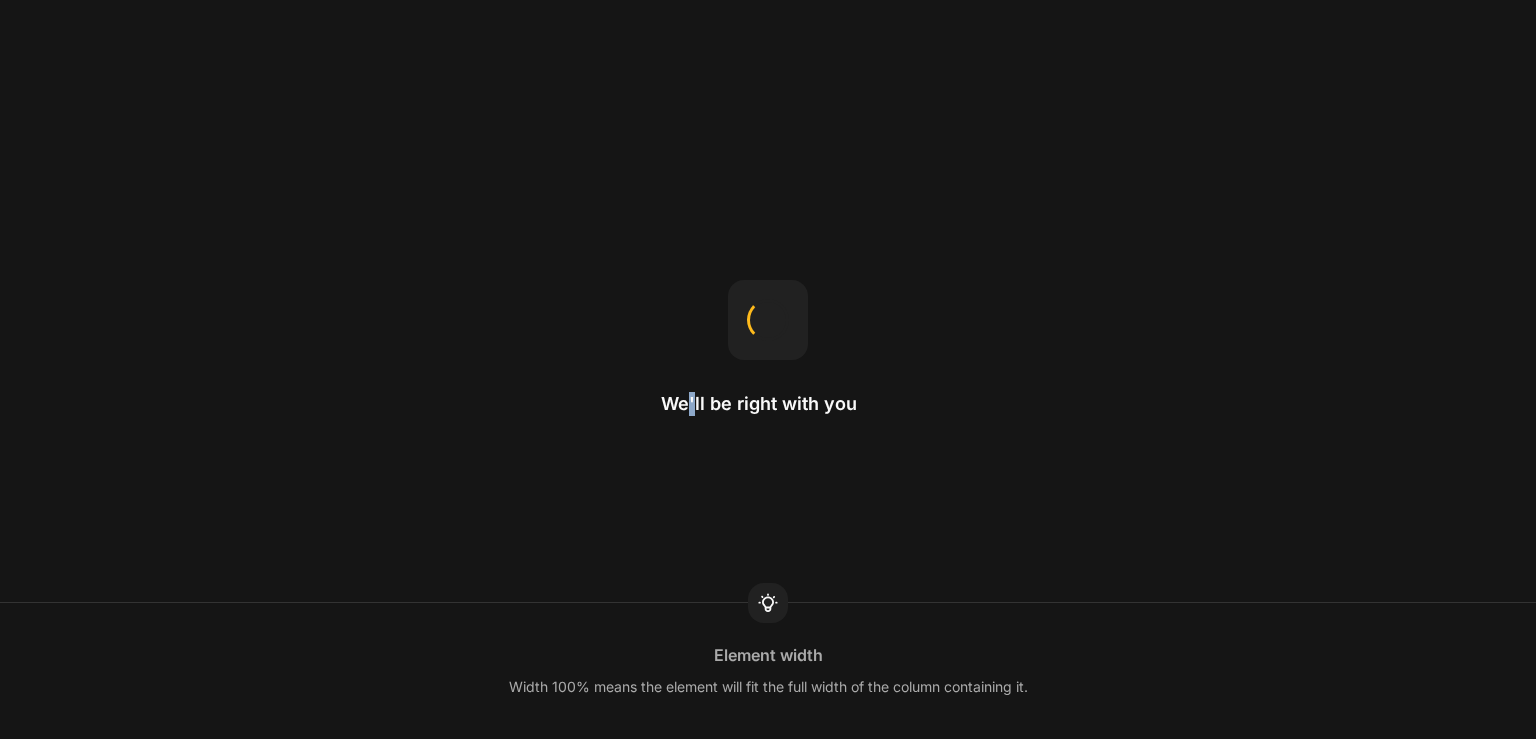 click on "We'll be right with you Element width Width 100% means the element will fit the full width of the column containing it." at bounding box center (768, 369) 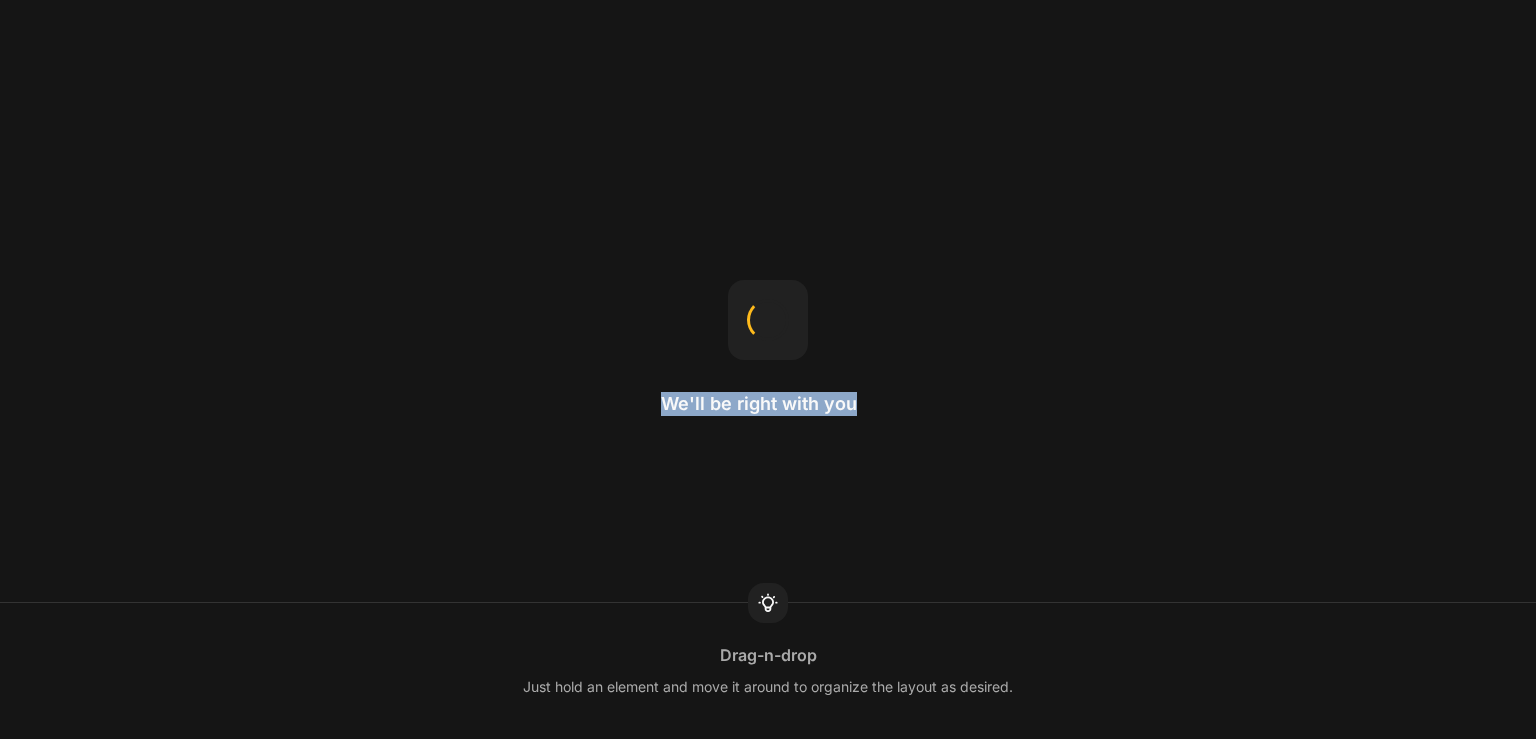 click on "We'll be right with you Drag-n-drop Just hold an element and move it around to organize the layout as desired." at bounding box center (768, 369) 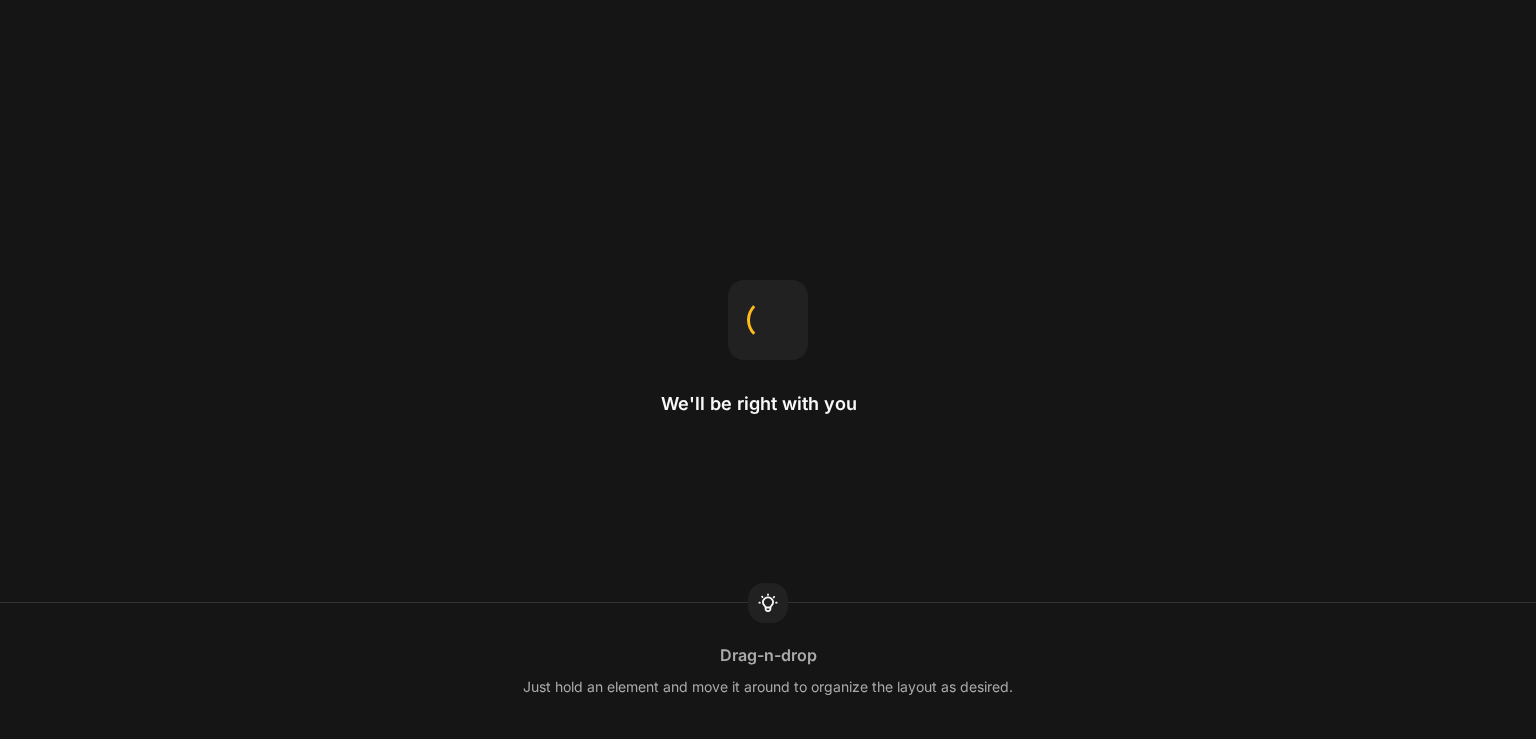 click on "We'll be right with you Drag-n-drop Just hold an element and move it around to organize the layout as desired." at bounding box center [768, 369] 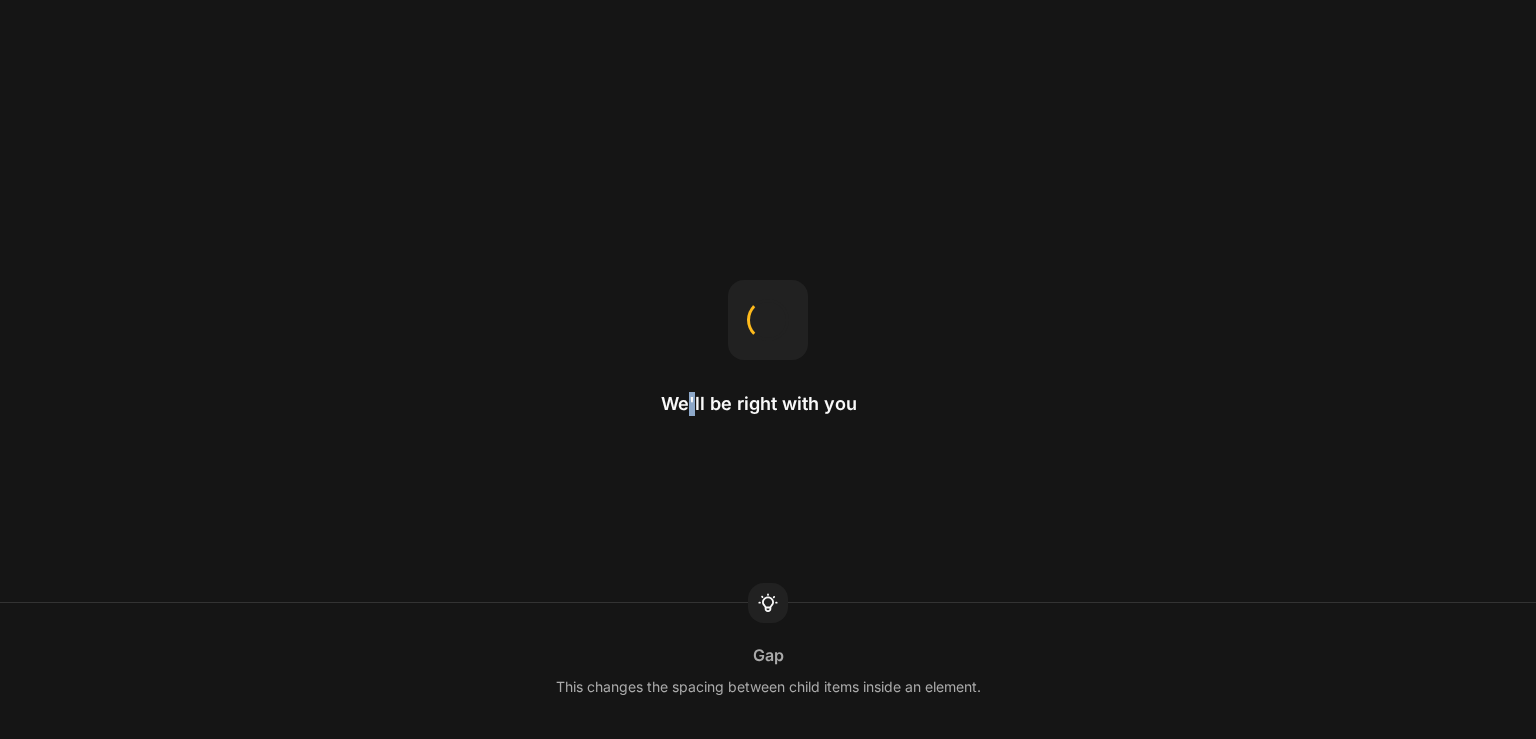 click on "We'll be right with you Gap This changes the spacing between child items inside an element." at bounding box center (768, 369) 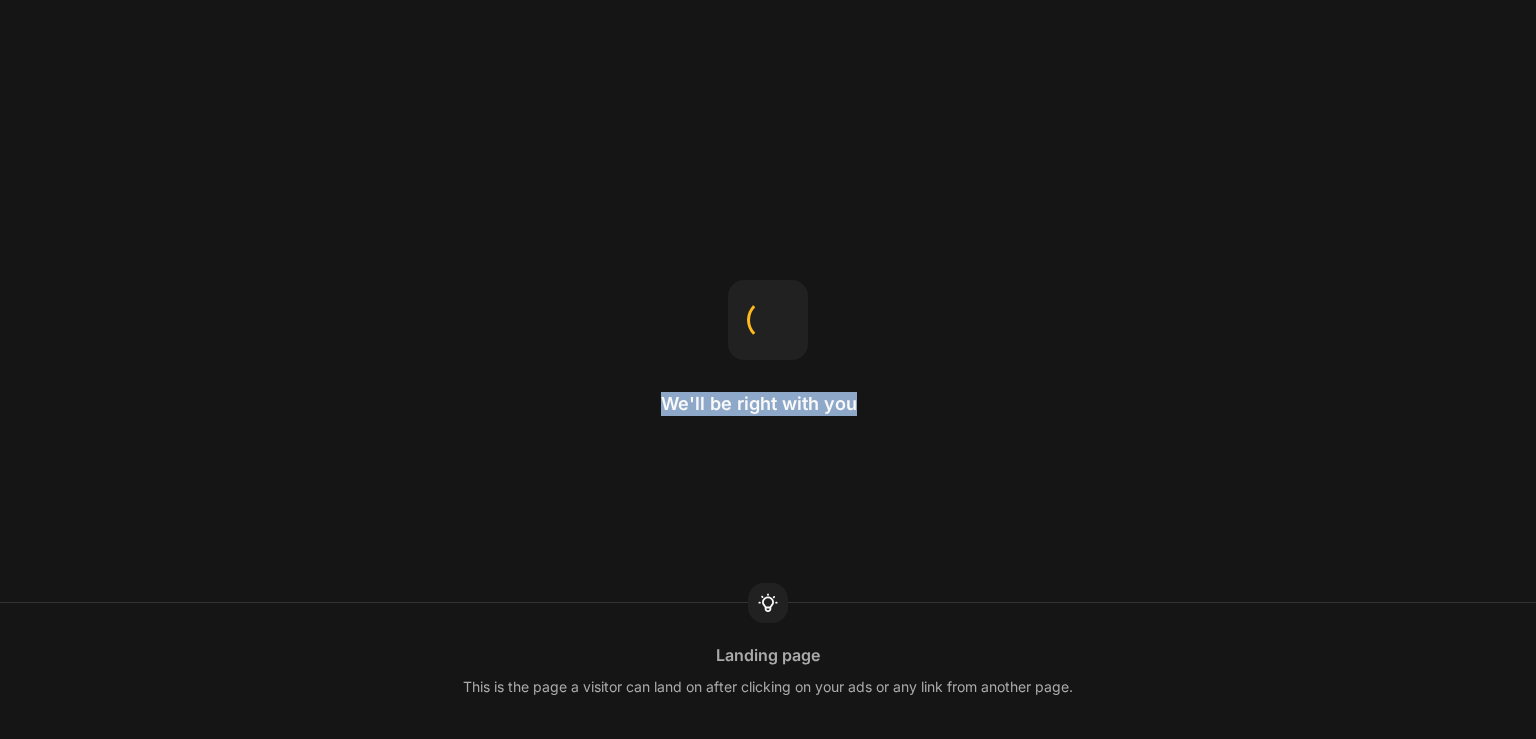 click on "We'll be right with you Landing page This is the page a visitor can land on after clicking on your ads or any link from another page." at bounding box center [768, 369] 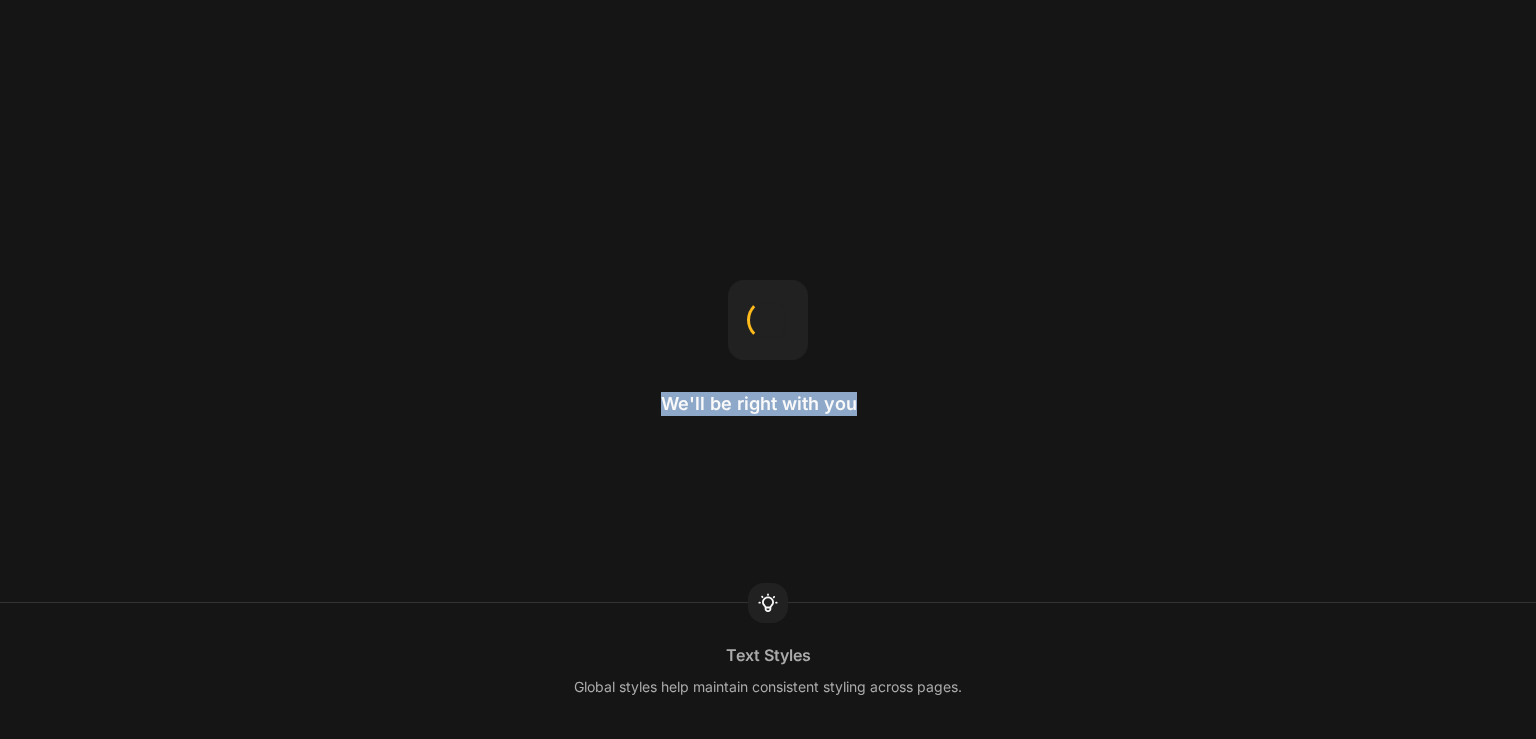 click on "We'll be right with you Text Styles Global styles help maintain consistent styling across pages." at bounding box center [768, 369] 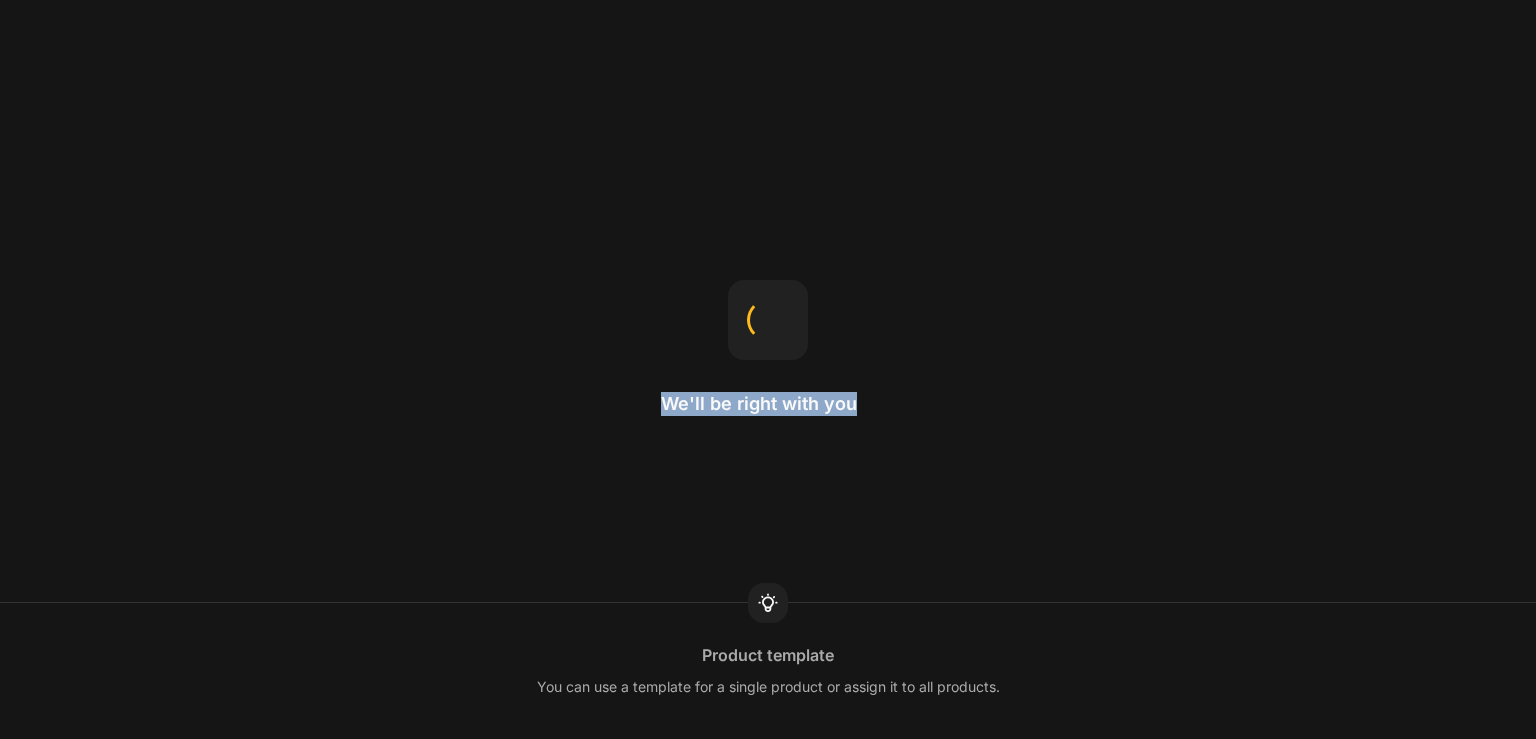 click on "We'll be right with you Product template You can use a template for a single product or assign it to all products." at bounding box center (768, 369) 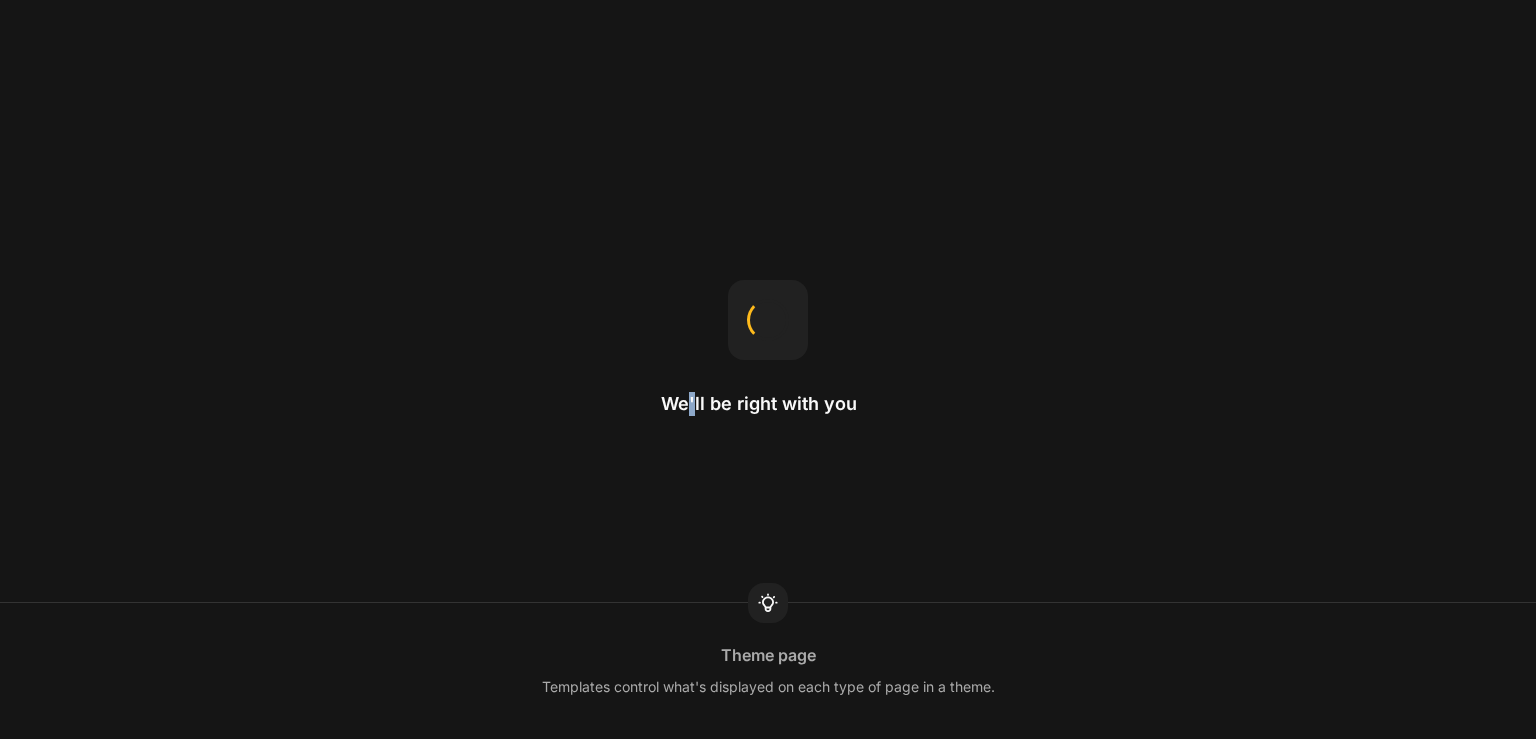 click on "We'll be right with you Theme page Templates control what's displayed on each type of page in a theme." at bounding box center (768, 369) 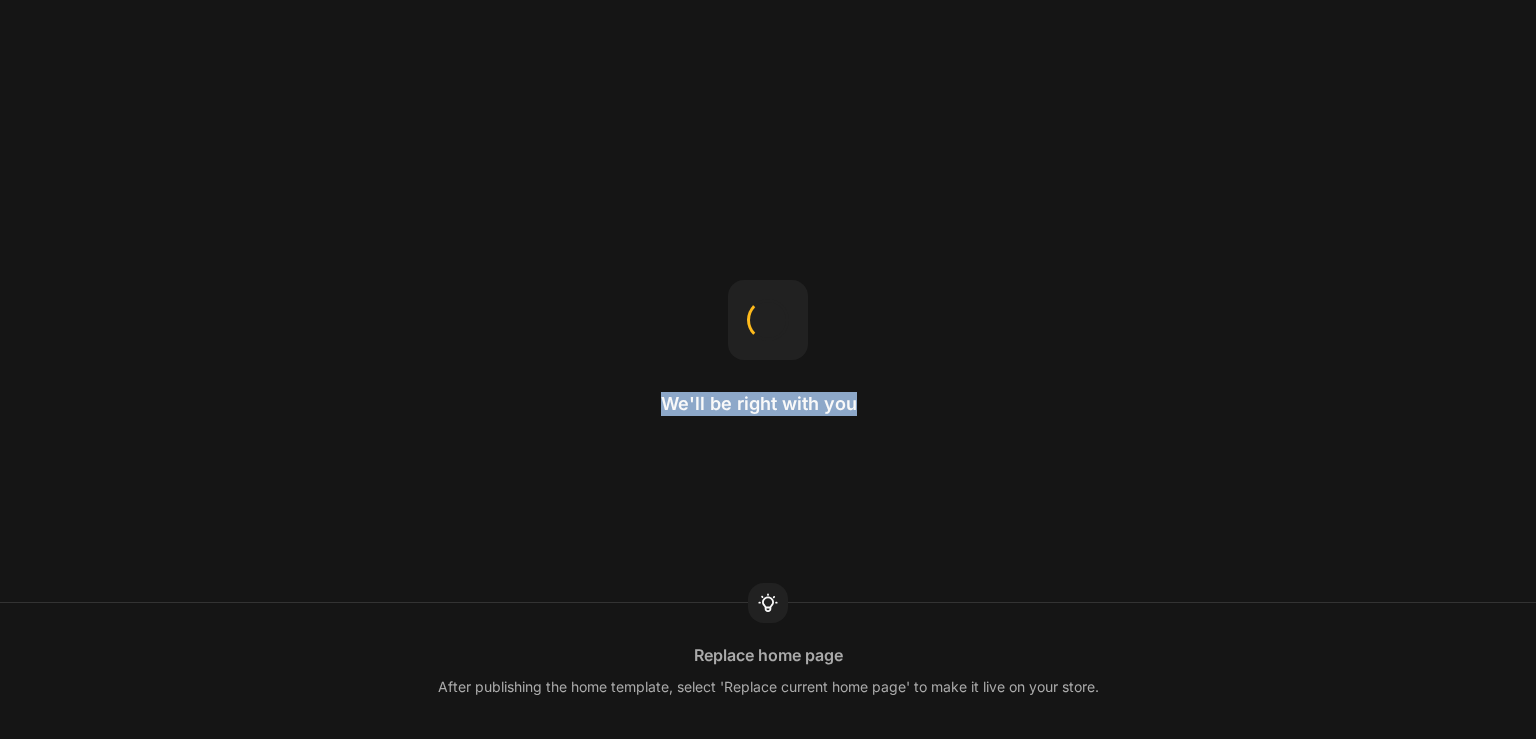 click on "We'll be right with you Replace home page After publishing the home template, select 'Replace current home page' to make it live on your store." at bounding box center (768, 369) 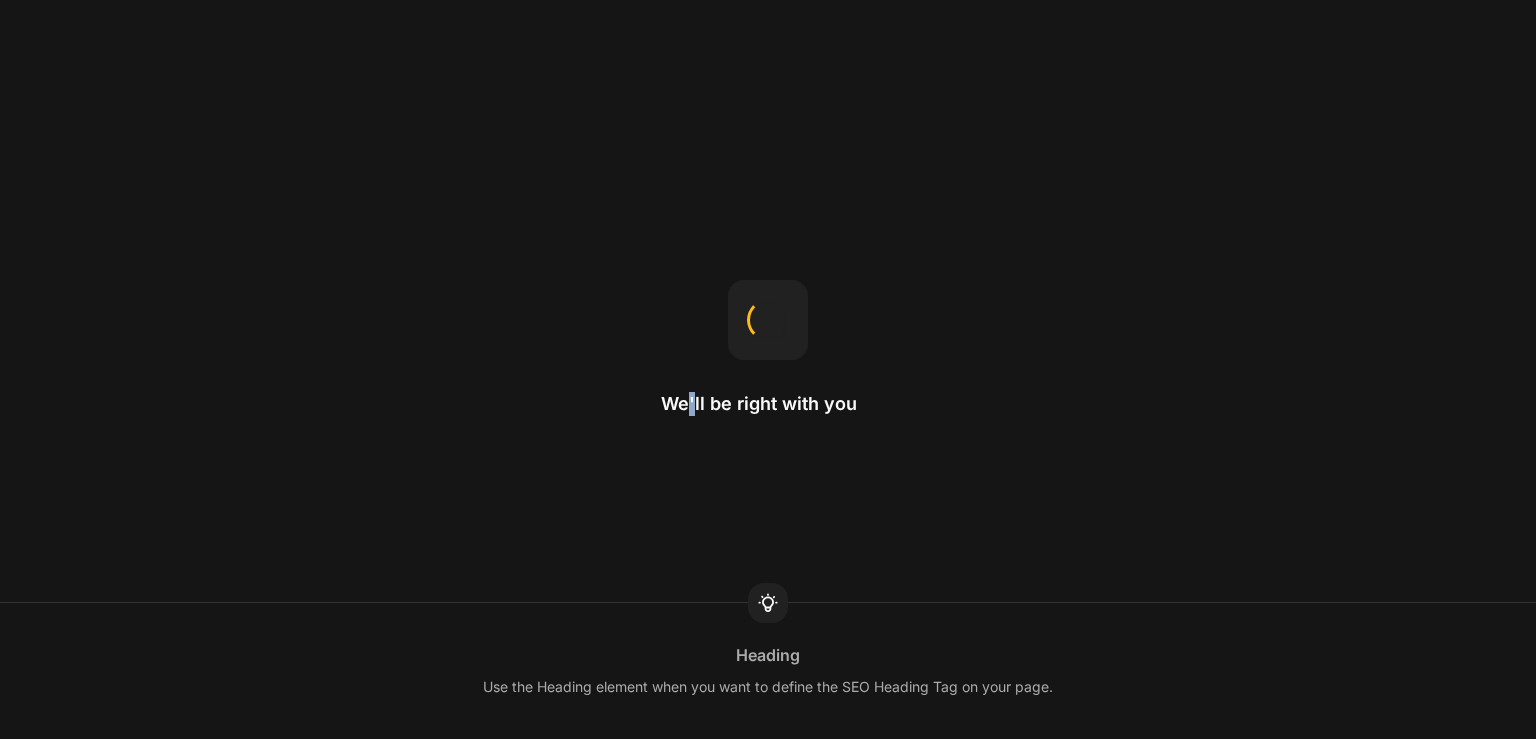 click on "We'll be right with you Heading Use the Heading element when you want to define the SEO Heading Tag on your page." at bounding box center (768, 369) 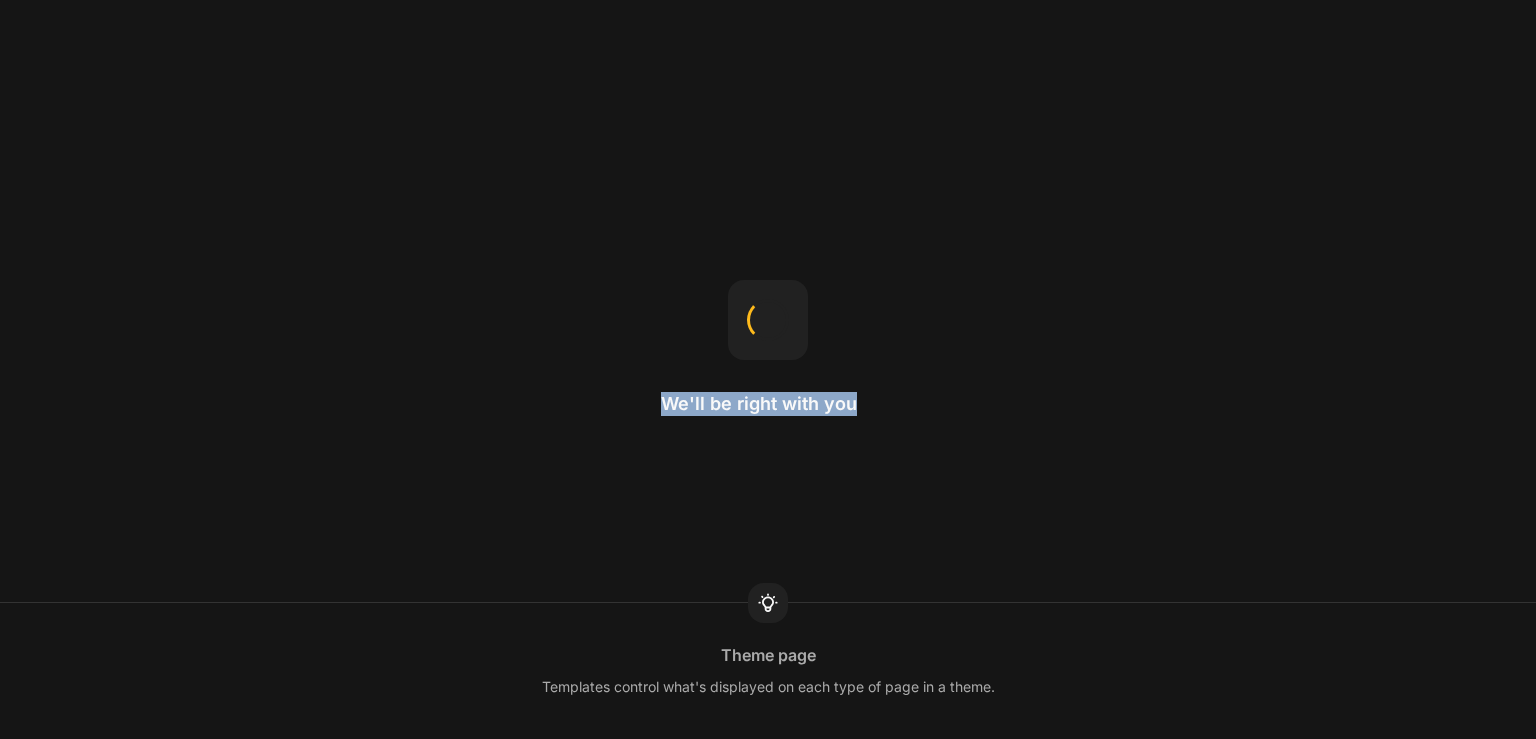 click on "We'll be right with you Theme page Templates control what's displayed on each type of page in a theme." at bounding box center [768, 369] 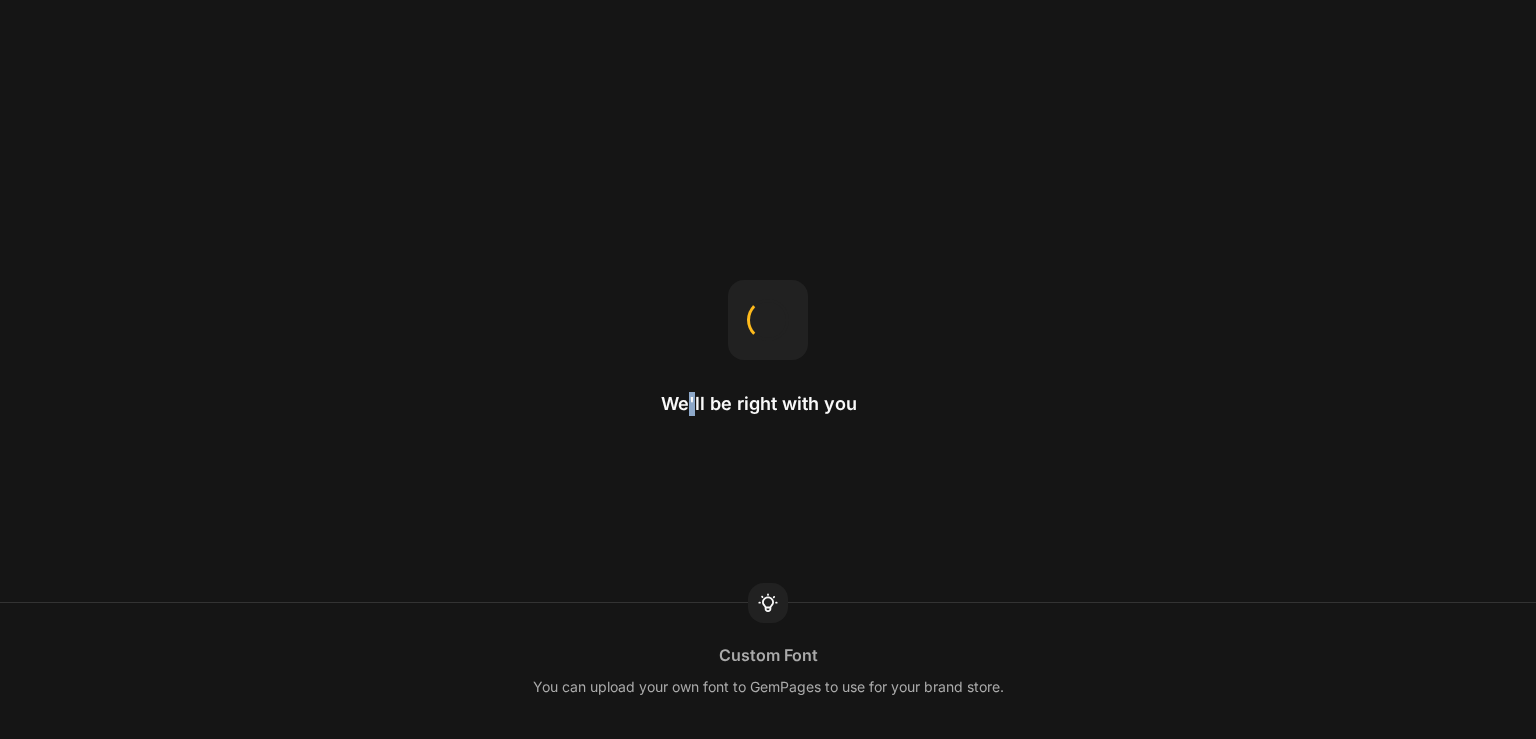 click on "We'll be right with you Custom Font You can upload your own font to GemPages to use for your brand store." at bounding box center (768, 369) 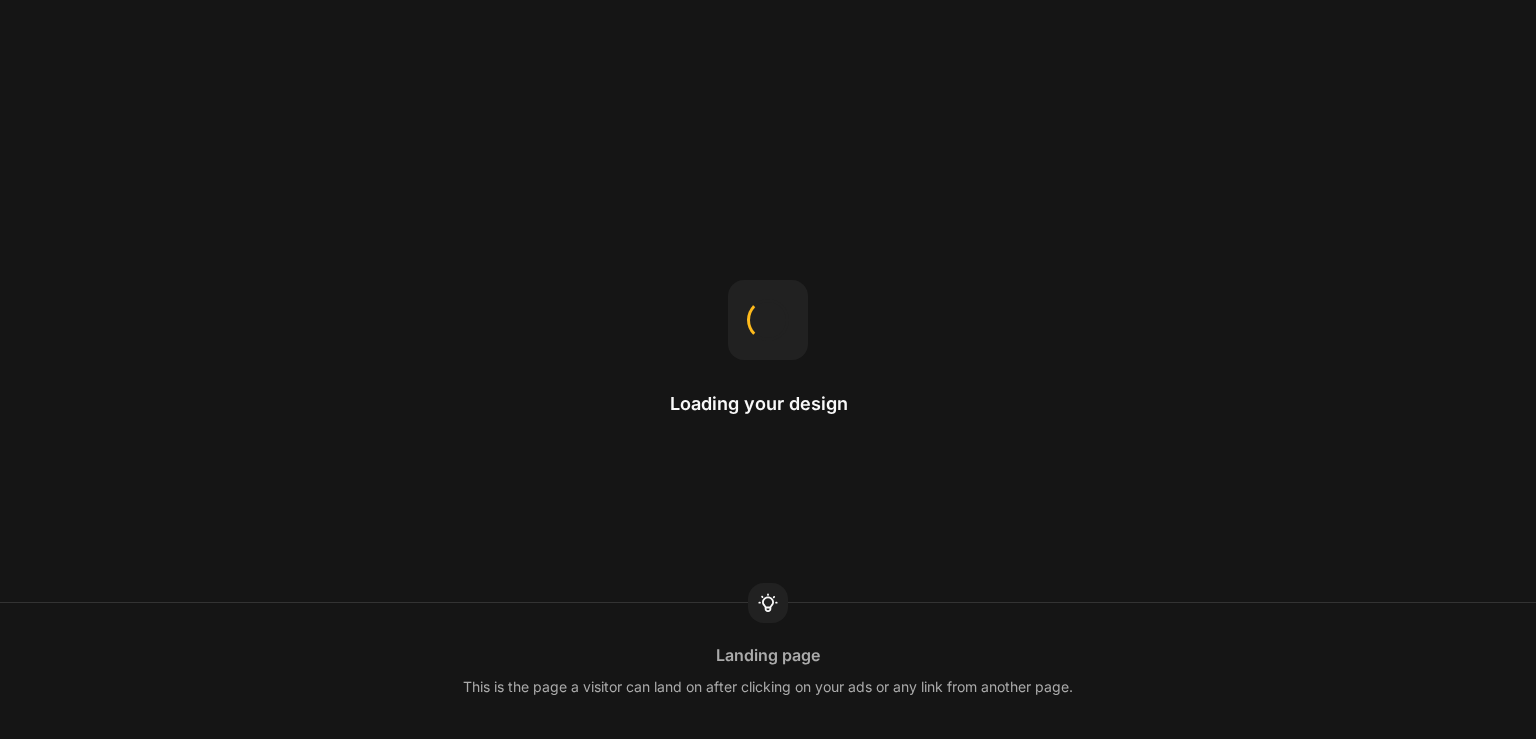 scroll, scrollTop: 0, scrollLeft: 0, axis: both 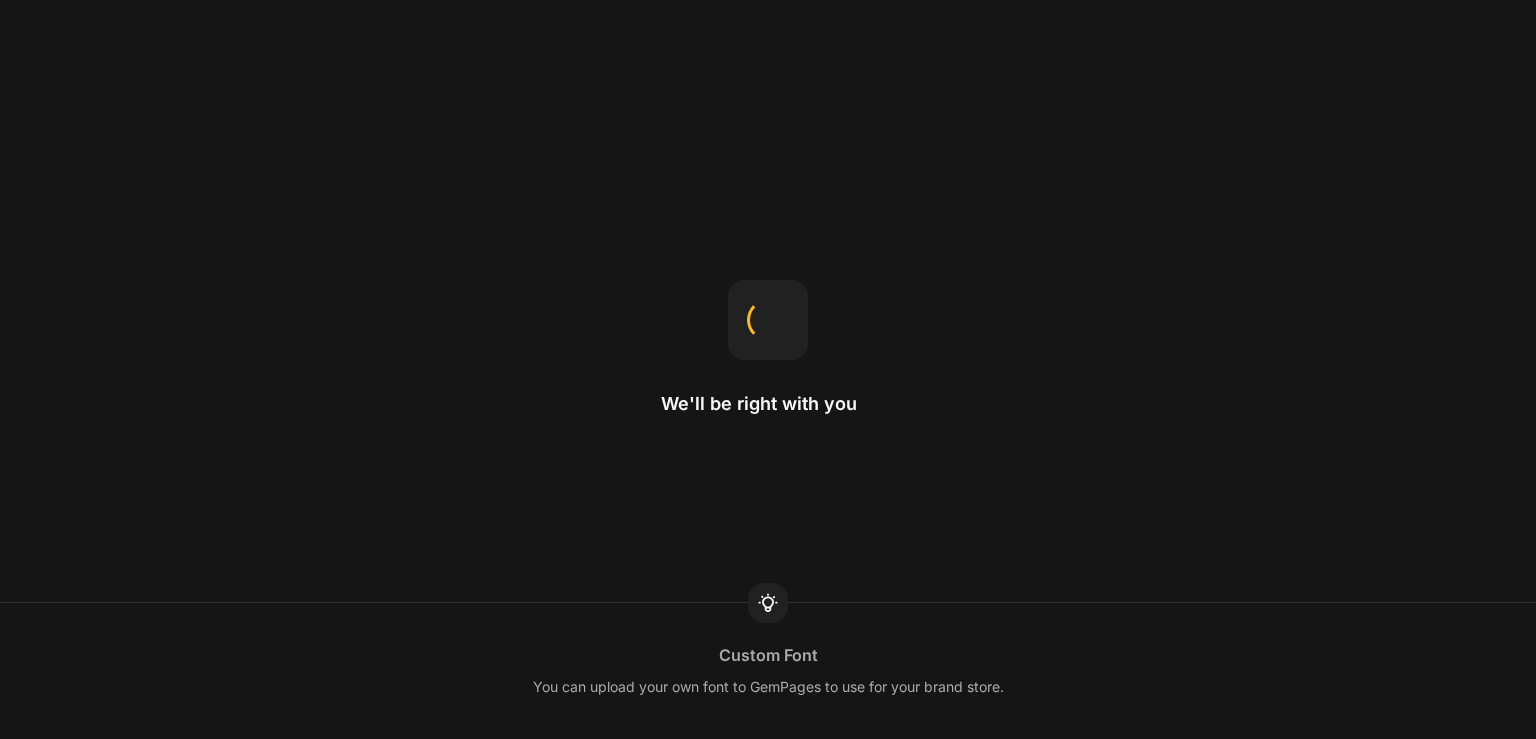 click on "We'll be right with you Custom Font You can upload your own font to GemPages to use for your brand store." at bounding box center (768, 369) 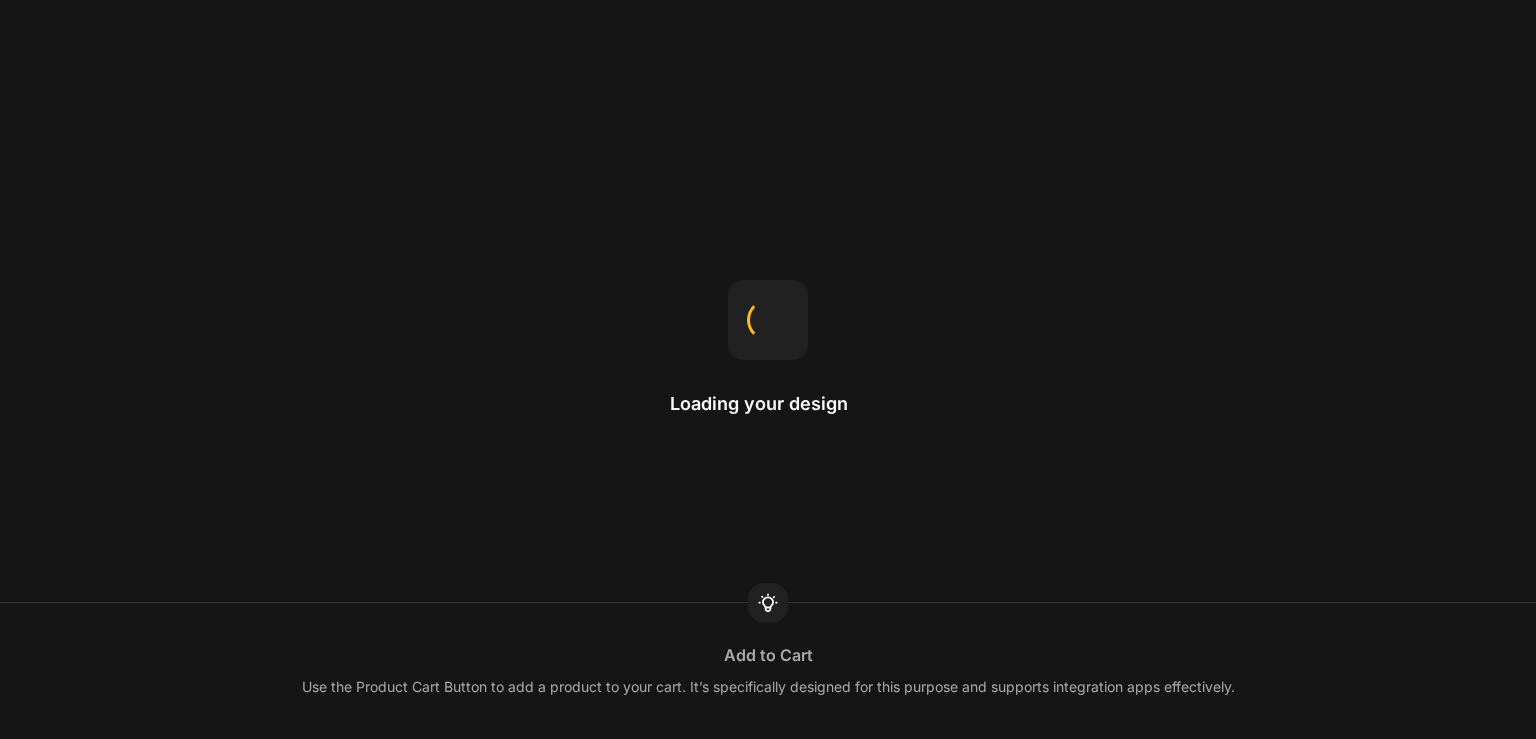 scroll, scrollTop: 0, scrollLeft: 0, axis: both 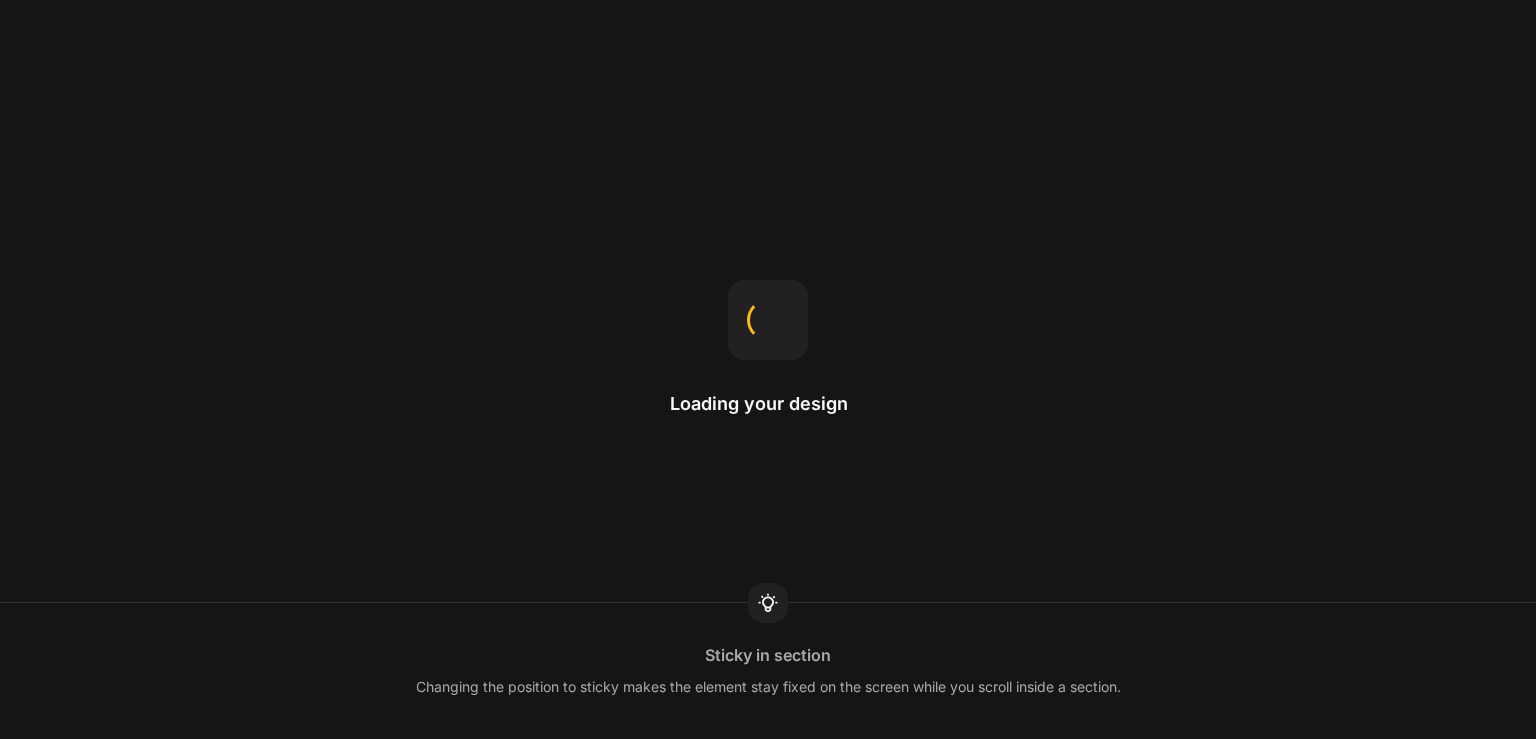 drag, startPoint x: 928, startPoint y: 221, endPoint x: 910, endPoint y: 223, distance: 18.110771 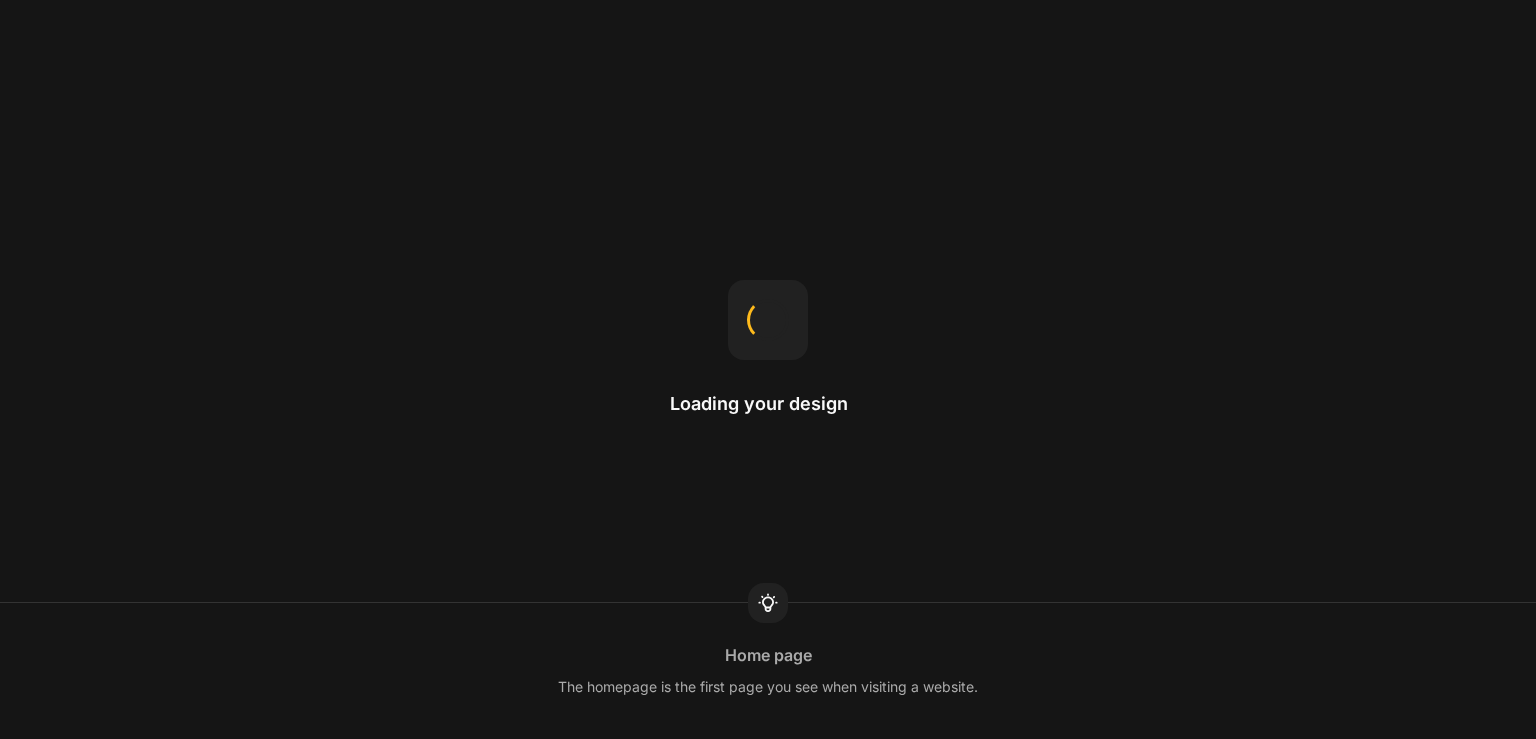 scroll, scrollTop: 0, scrollLeft: 0, axis: both 